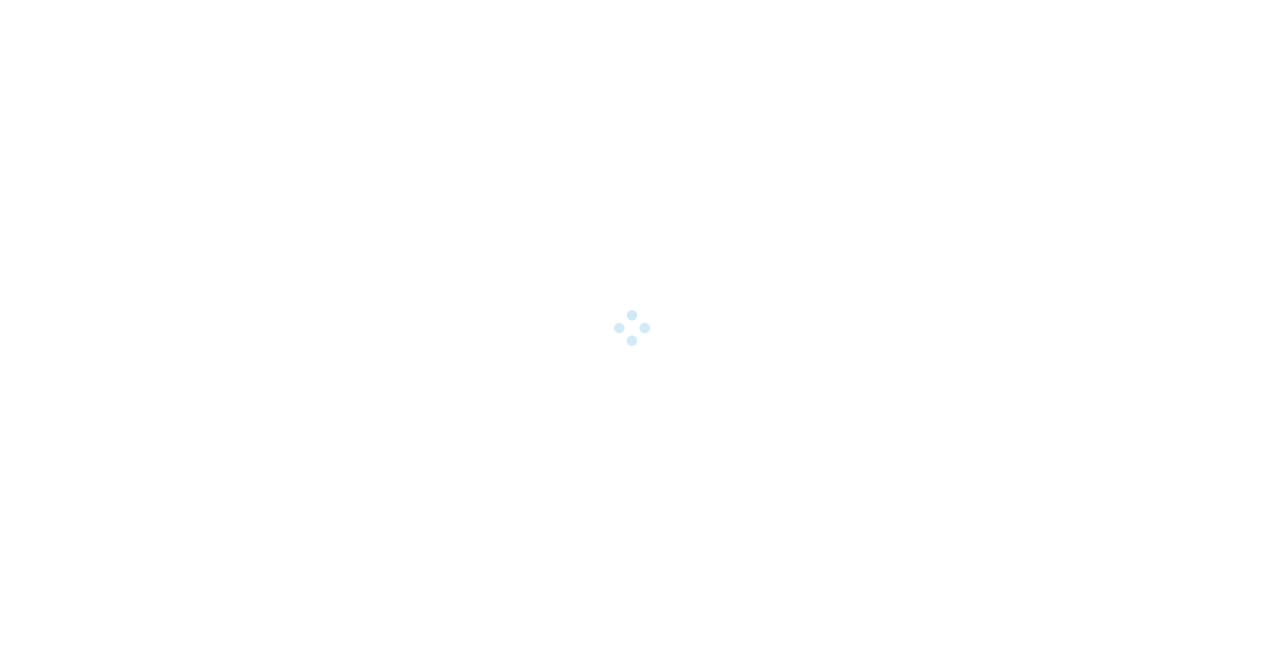 scroll, scrollTop: 0, scrollLeft: 0, axis: both 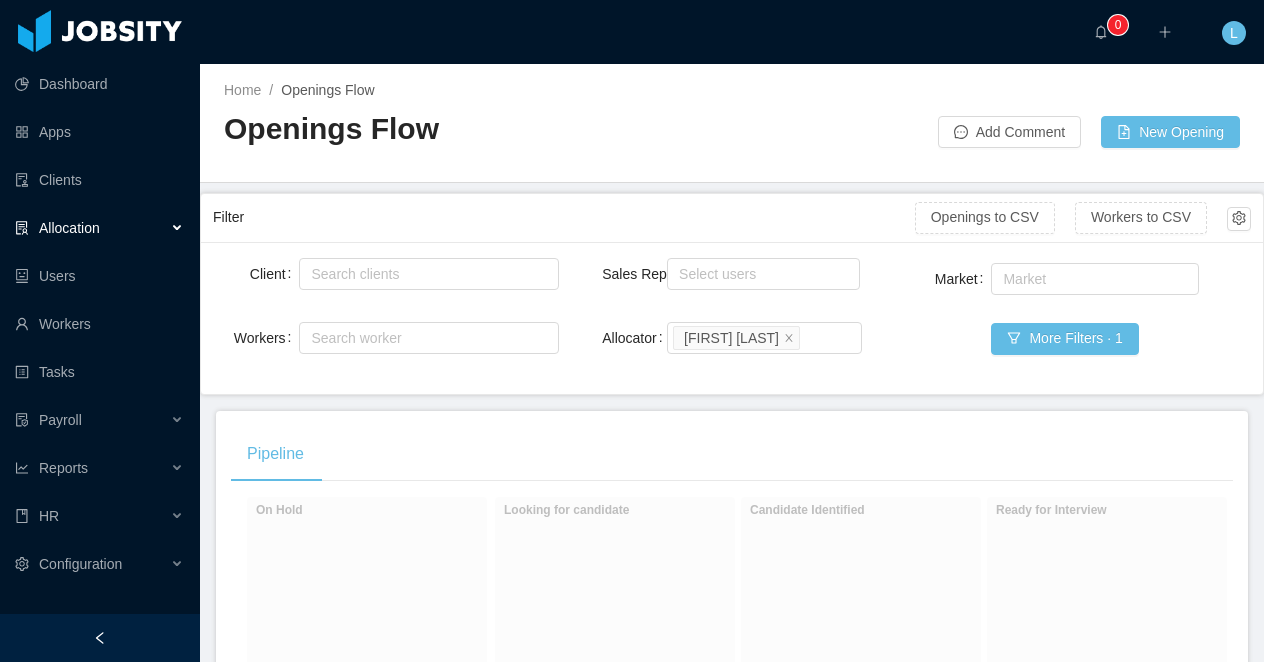 click at bounding box center [100, 638] 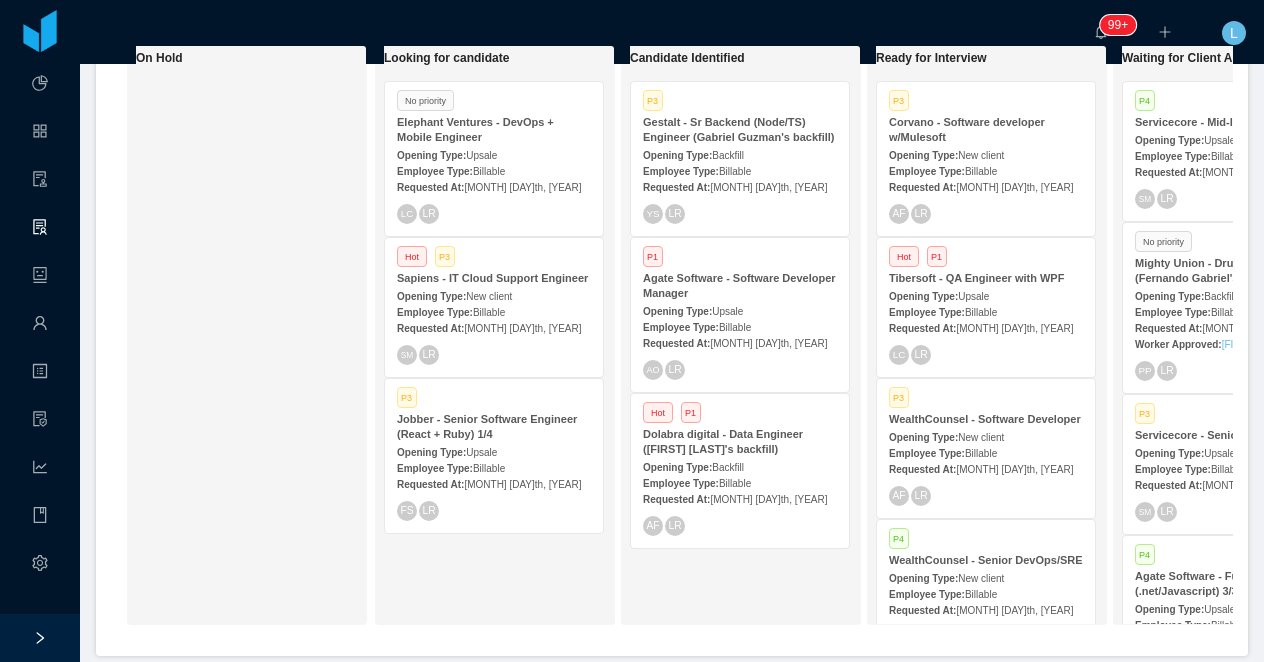 scroll, scrollTop: 457, scrollLeft: 0, axis: vertical 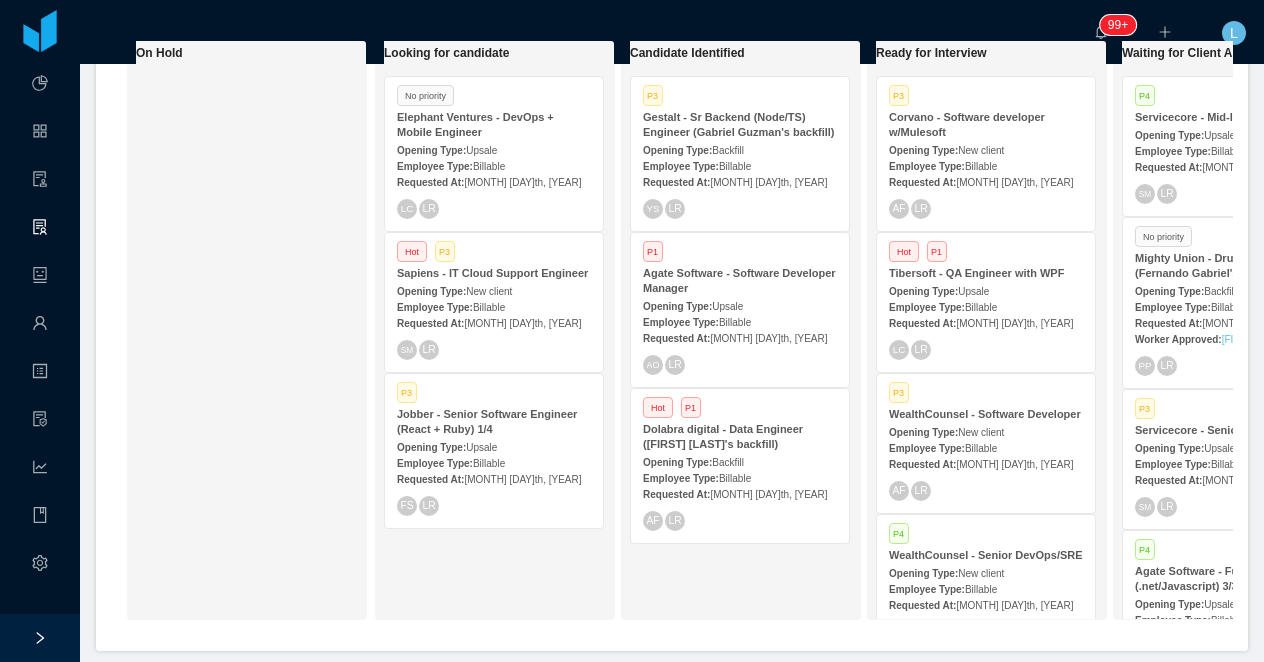 click on "Sapiens - IT Cloud Support Engineer" at bounding box center (494, 273) 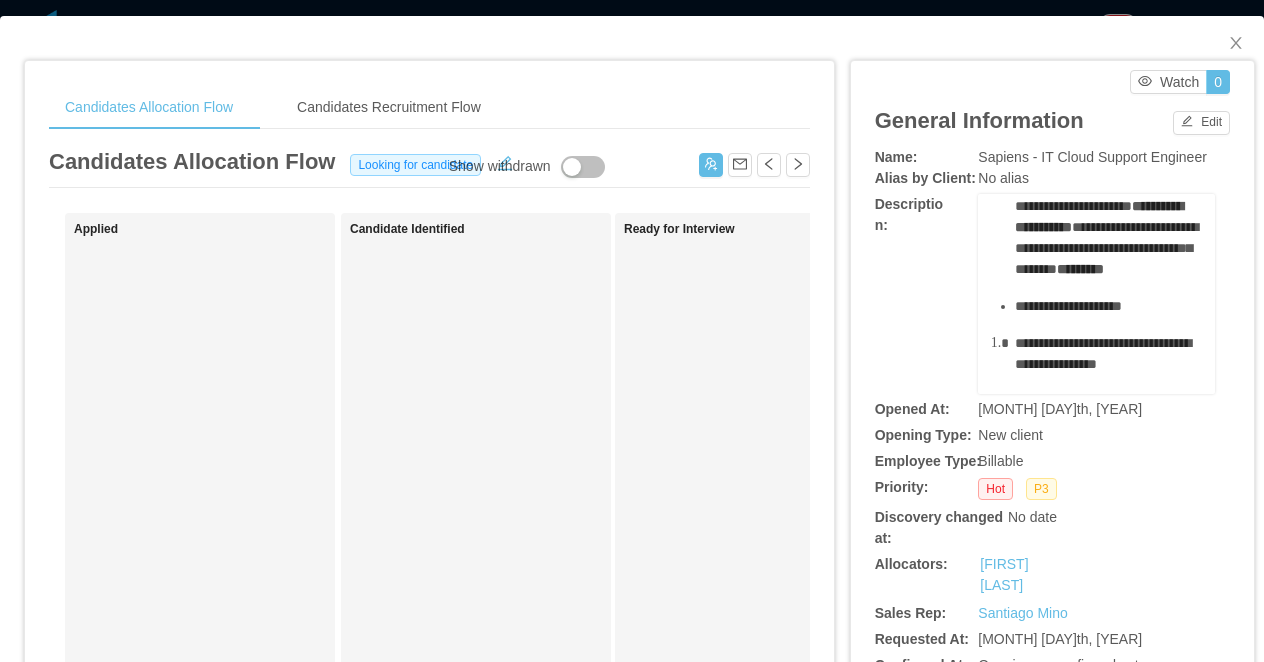 scroll, scrollTop: 123, scrollLeft: 0, axis: vertical 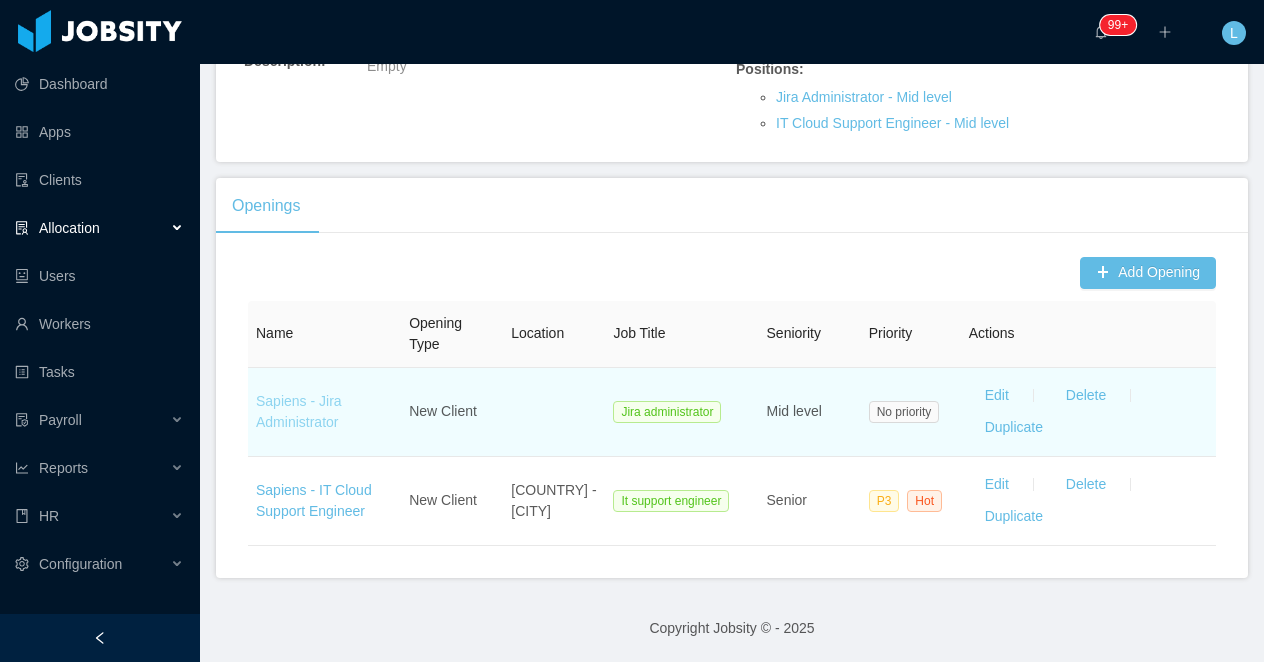 click on "Sapiens - Jira Administrator" at bounding box center [299, 411] 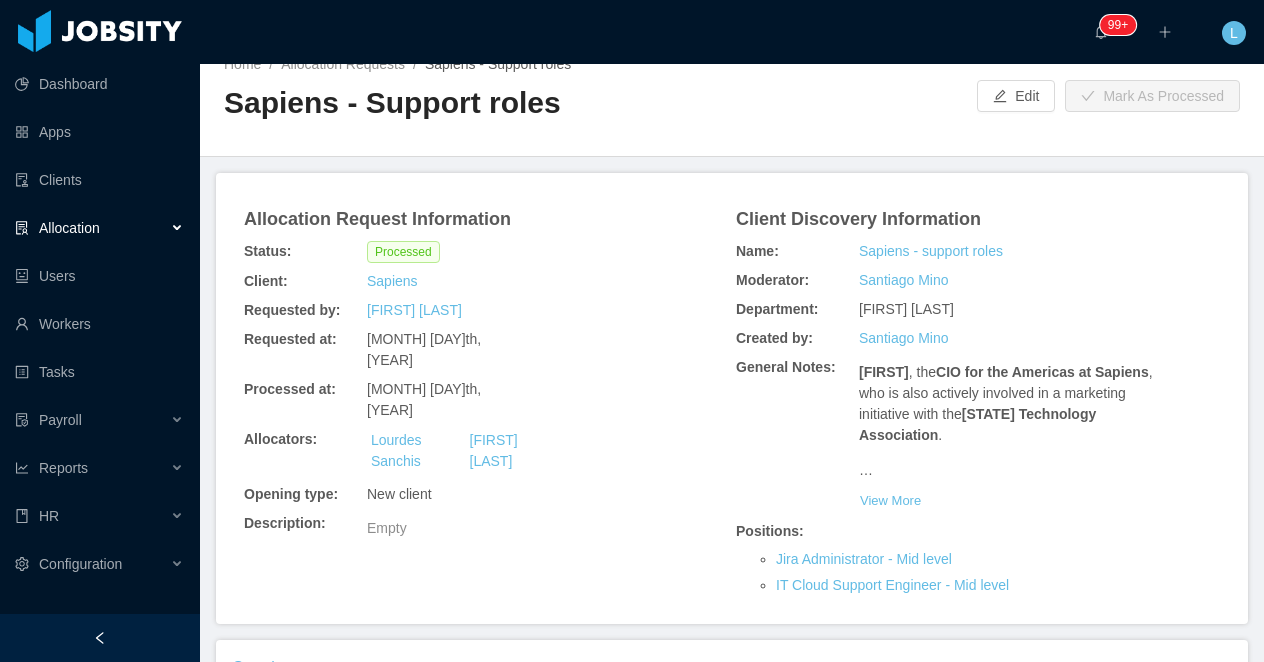scroll, scrollTop: 0, scrollLeft: 0, axis: both 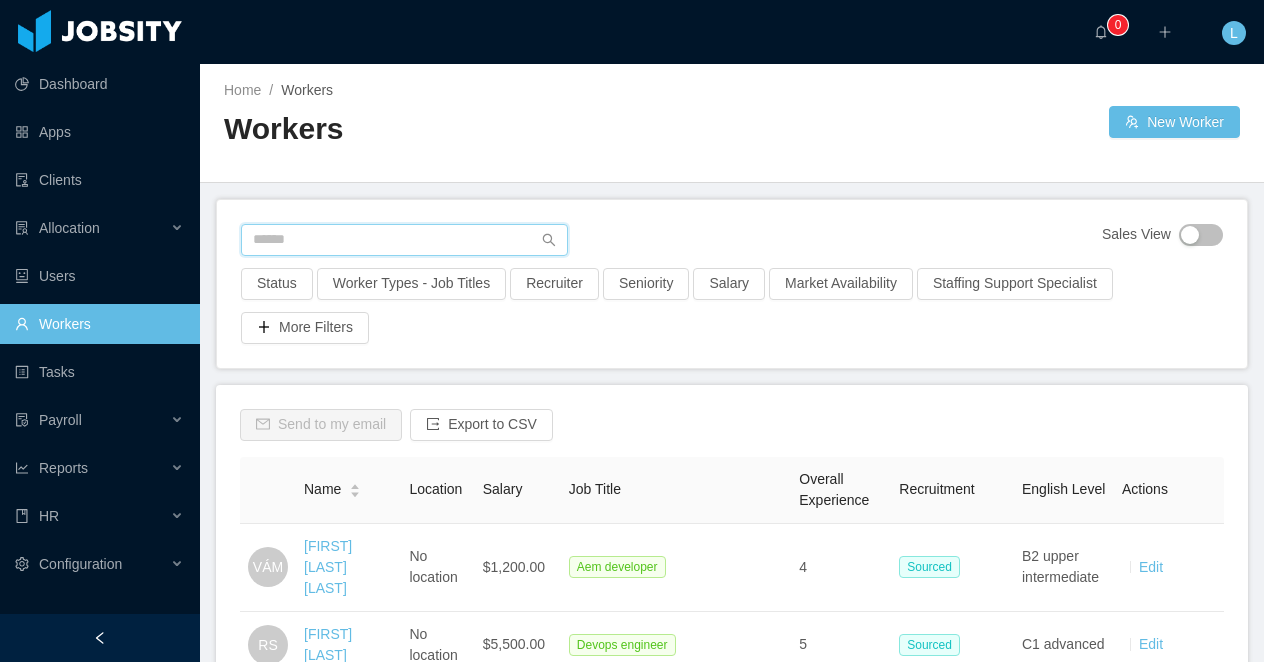 click at bounding box center (404, 240) 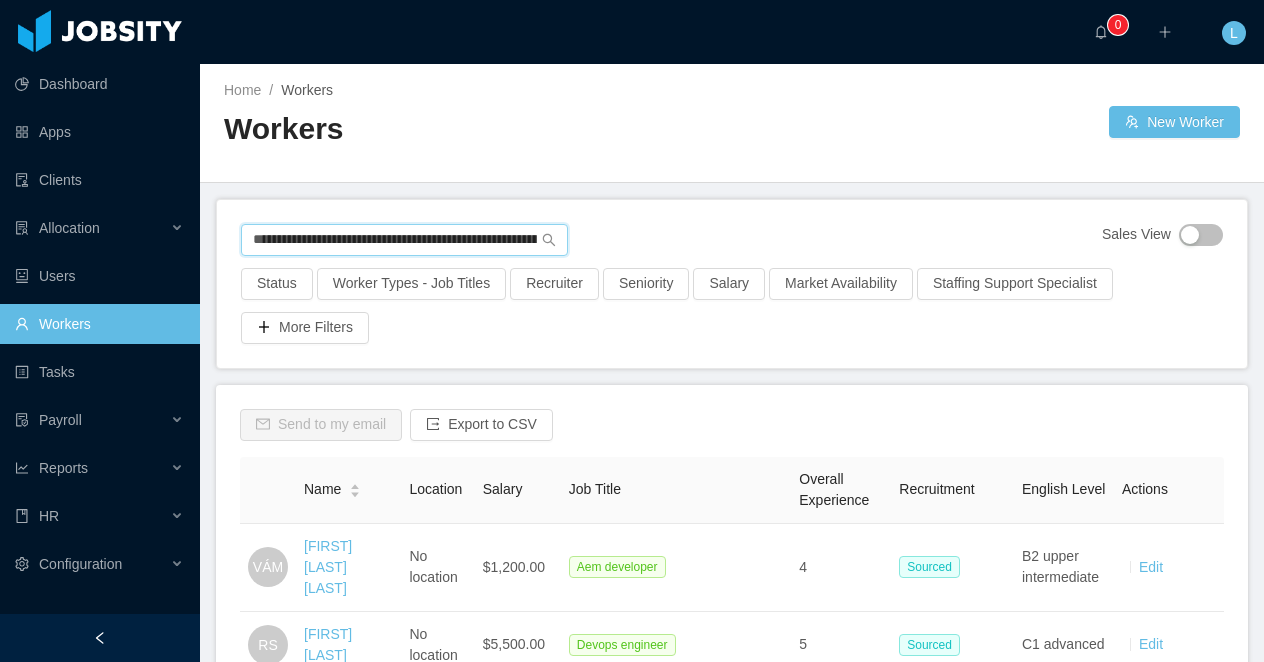 scroll, scrollTop: 0, scrollLeft: 104, axis: horizontal 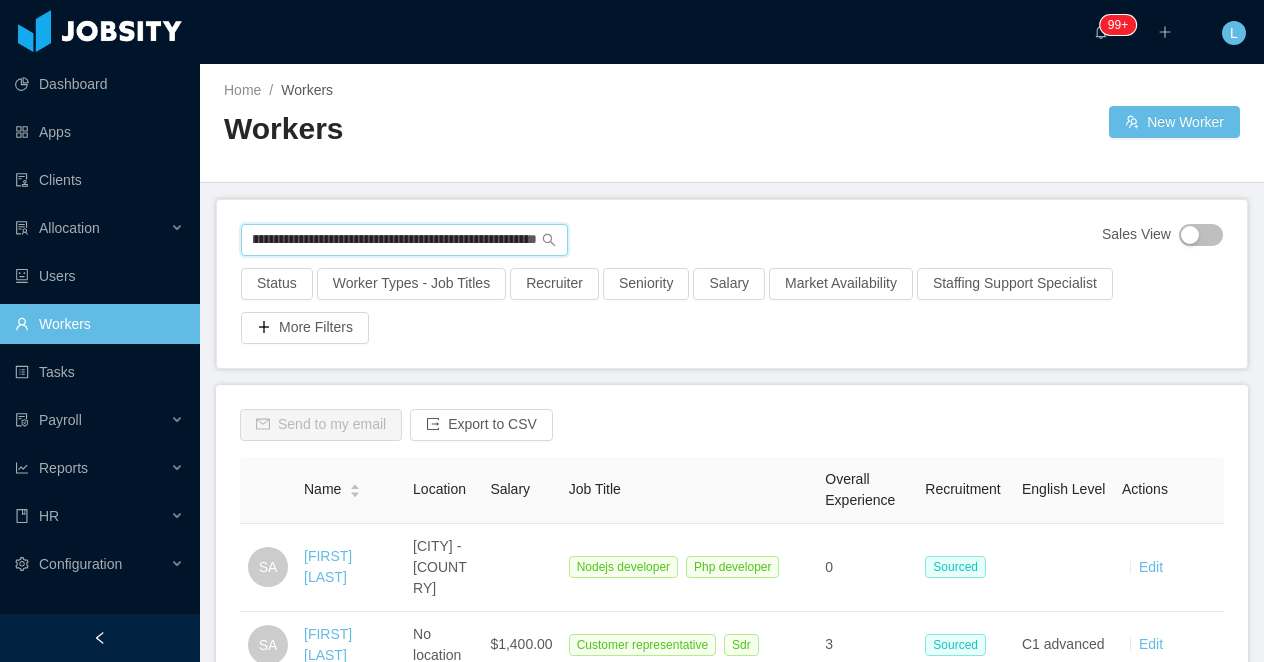 type on "**********" 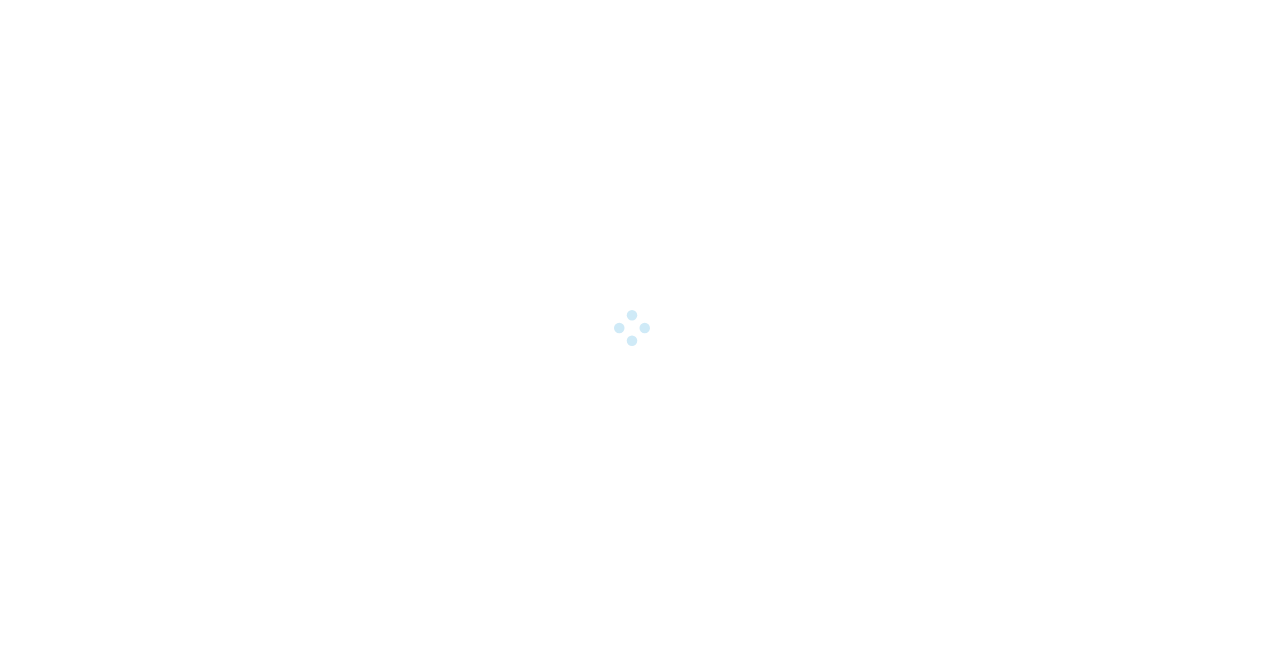 scroll, scrollTop: 0, scrollLeft: 0, axis: both 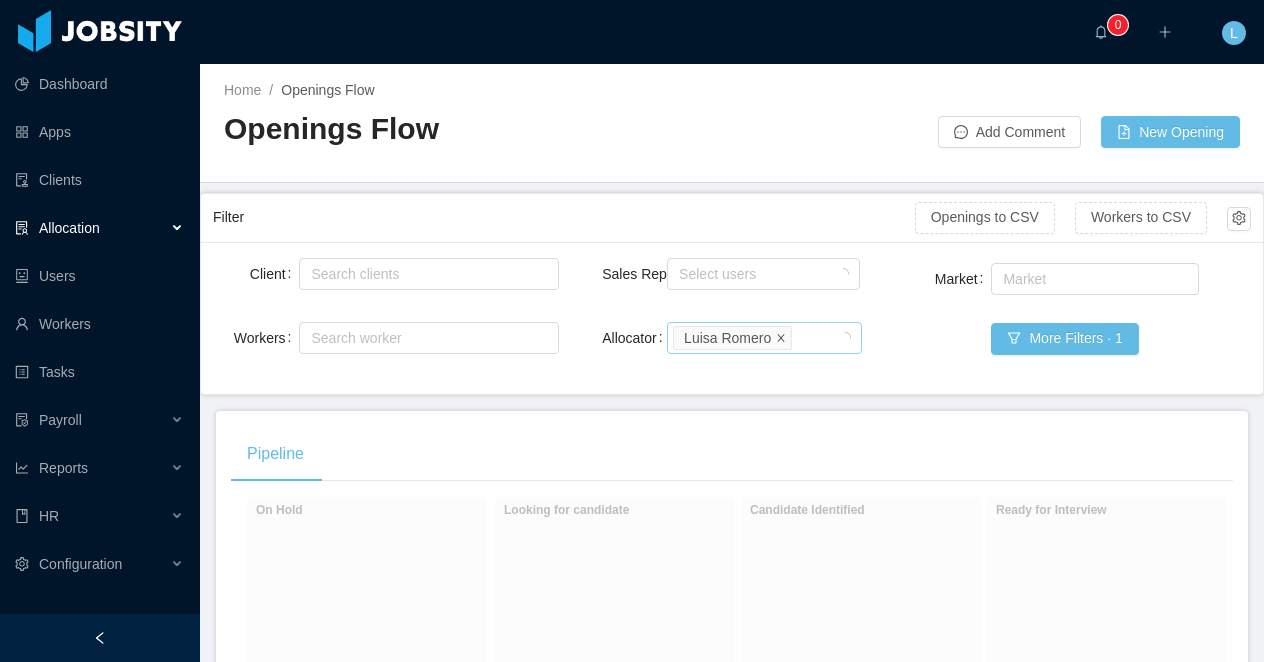 click 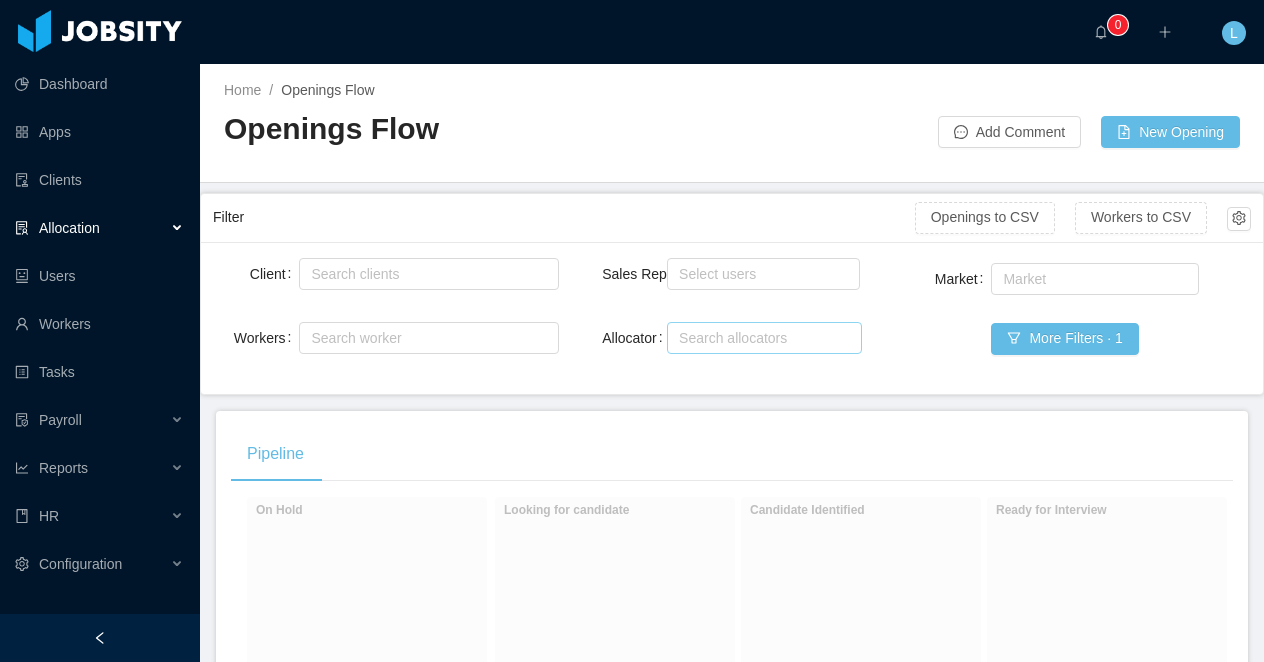 click on "Filter" at bounding box center (564, 217) 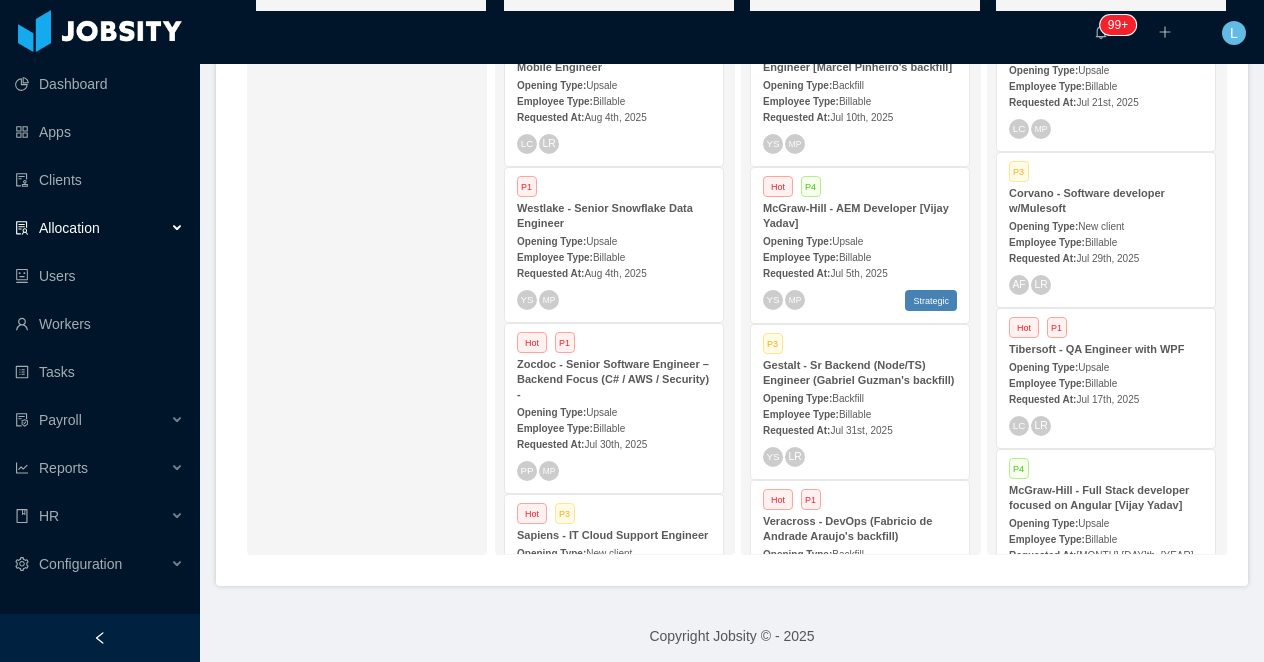 scroll, scrollTop: 523, scrollLeft: 0, axis: vertical 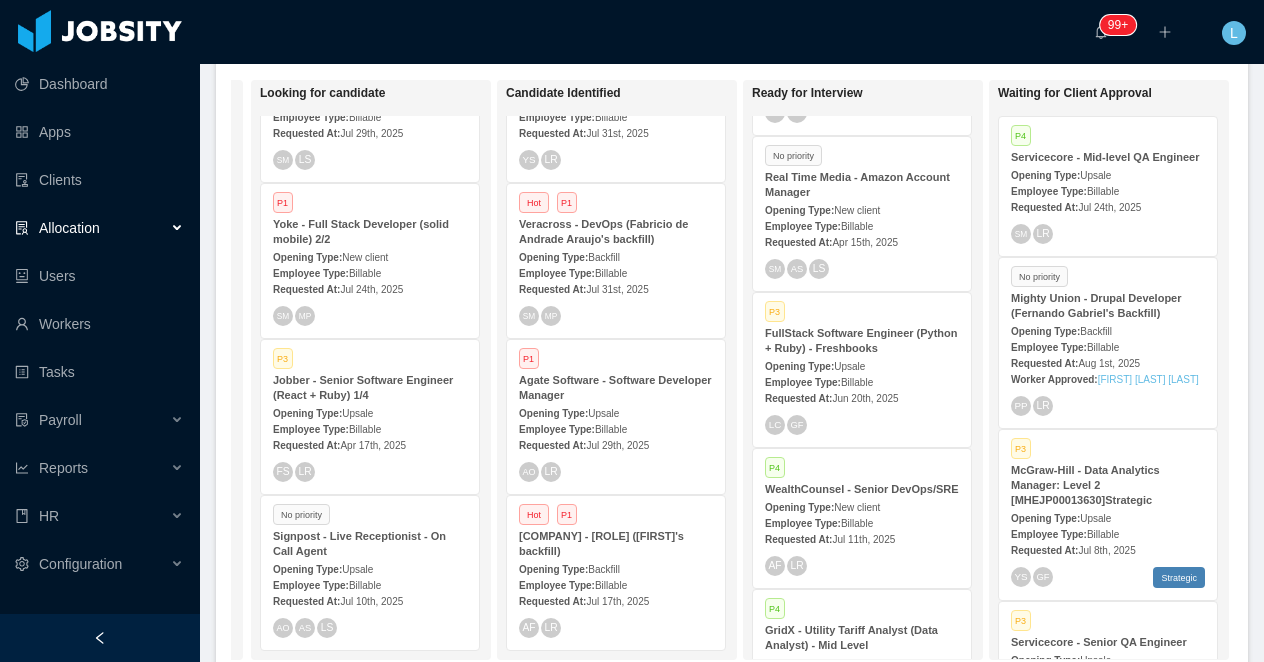 click on "New client" at bounding box center (857, 210) 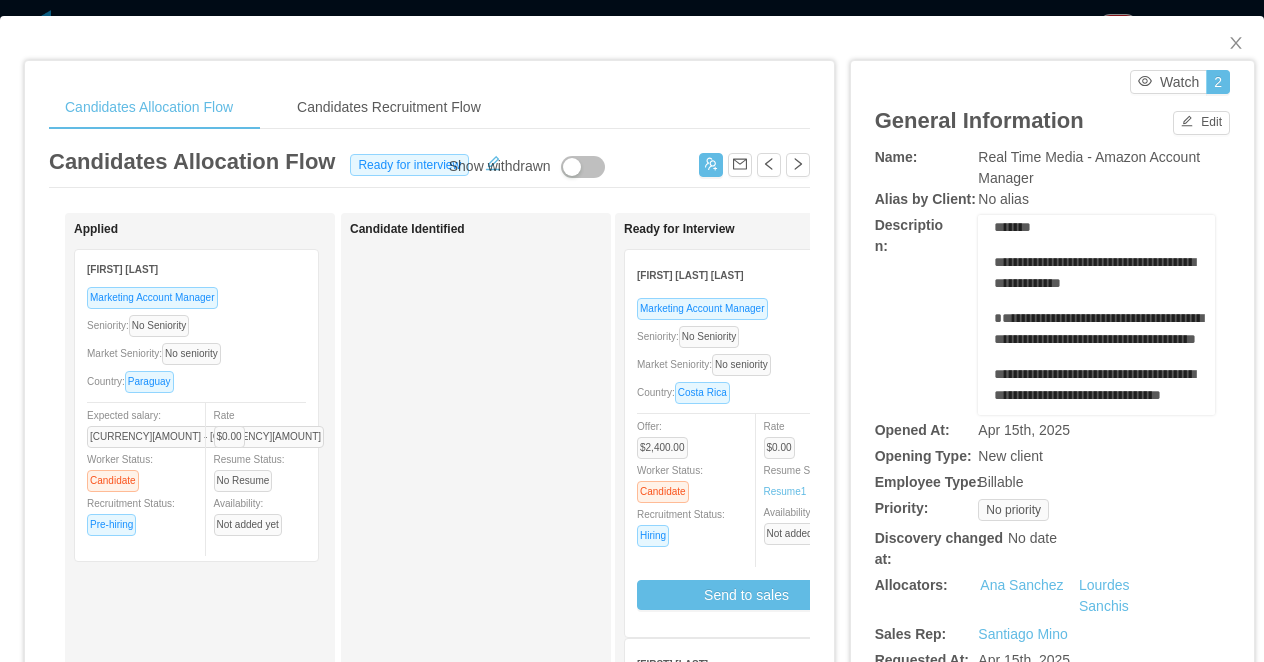 scroll, scrollTop: 1029, scrollLeft: 0, axis: vertical 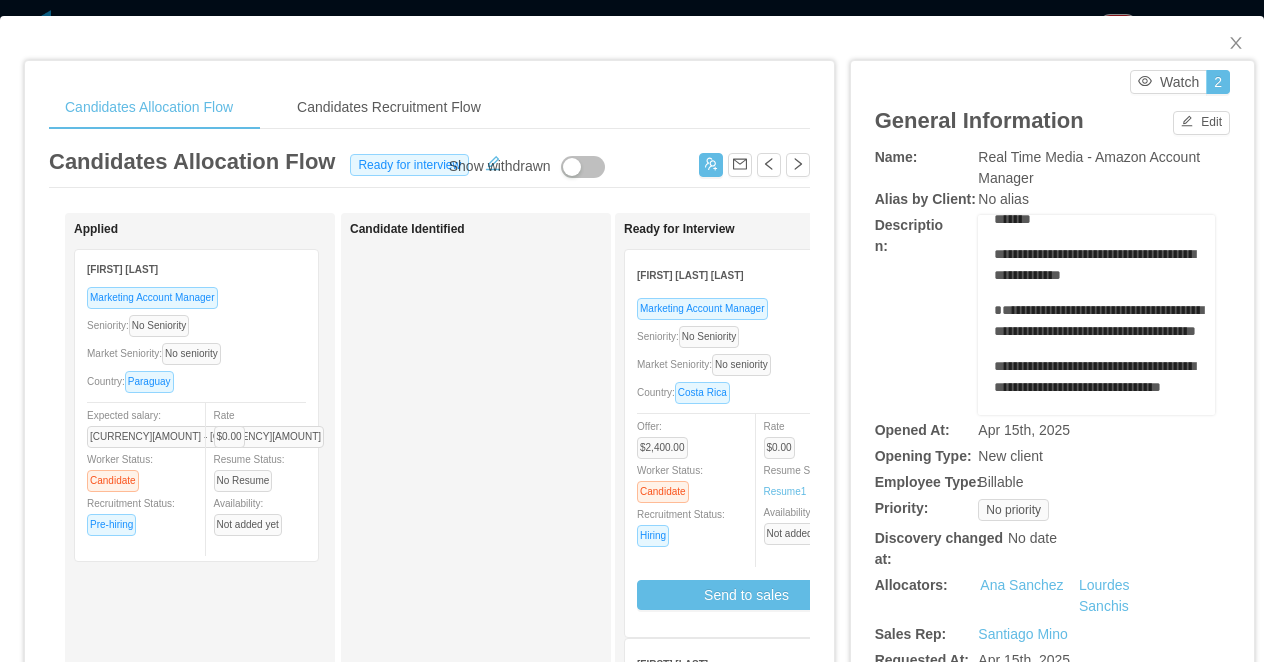 click on "Candidates Allocation Flow Candidates Recruitment Flow  Candidates Allocation Flow   Ready for interview   Show withdrawn Applied Alexis Gonzalez Marketing Account Manager Seniority:   No Seniority Market Seniority:   No seniority Country:   Paraguay Expected salary:  $1600.00 - $1600.00 Worker Status:   Candidate Recruitment Status:   Pre-hiring Rate $0.00 Resume Status:   No Resume Availability:     Not added yet Candidate Identified Ready for Interview Tanya Hernandez Delgado Marketing Account Manager Seniority:   No Seniority Market Seniority:   No seniority Country:   Costa Rica Offer:  $2,400.00 Worker Status:   Candidate Recruitment Status:   Hiring Rate $0.00 Resume Status:   Resume  1 Availability:     Not added yet Send to sales Eduardo Perez Marketing Account Manager Seniority:   No Seniority Market Seniority:   No seniority Country:   Costa Rica Offer:  $4,500.00 Worker Status:   Candidate Recruitment Status:   Hiring Rate $0.00 Resume Status:   Resume  1 Availability:     SDR" at bounding box center [632, 331] 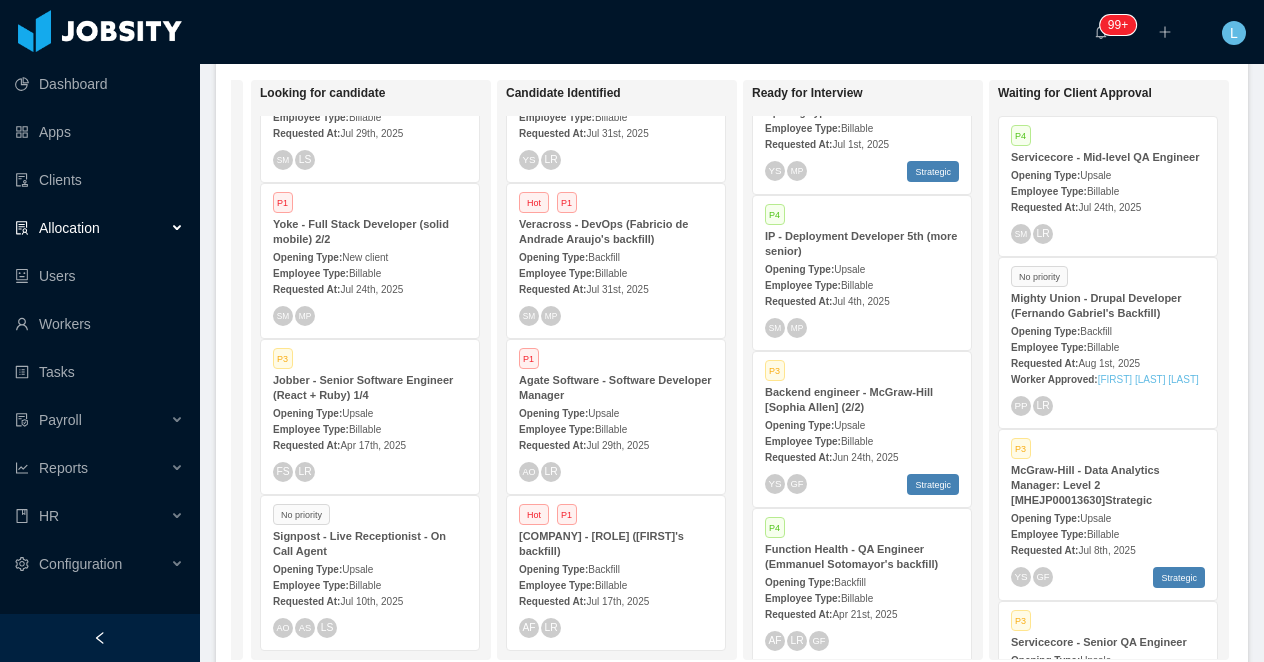 scroll, scrollTop: 1785, scrollLeft: 0, axis: vertical 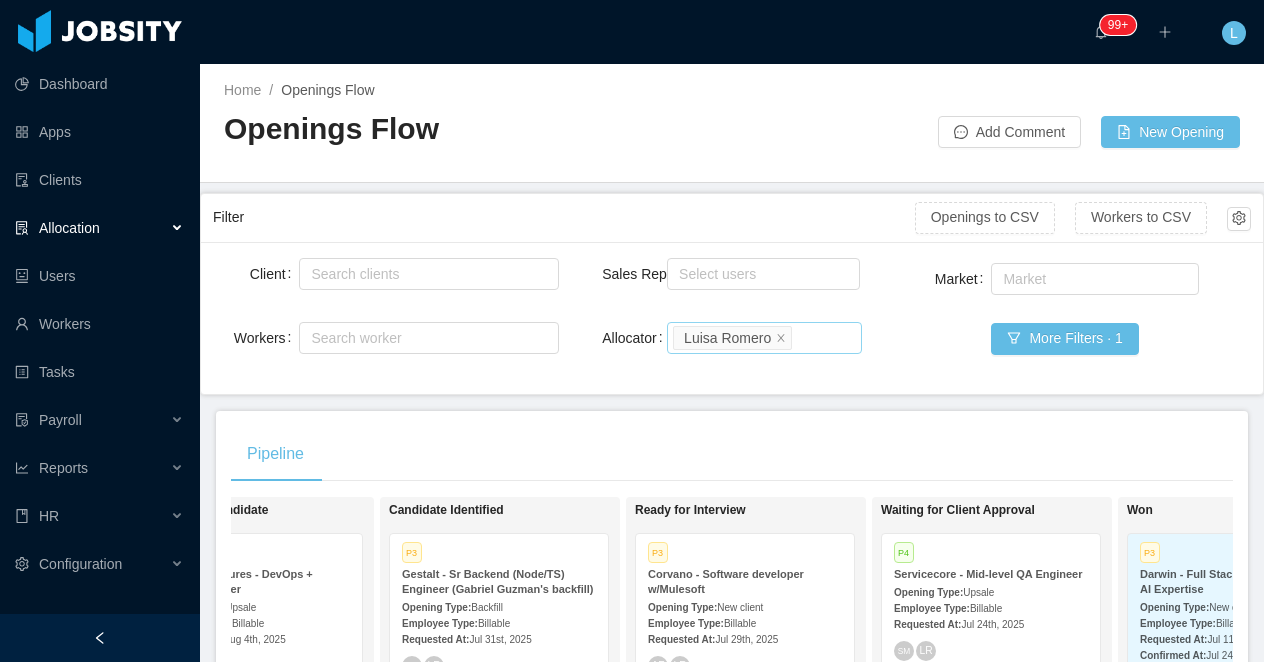 click on "Luisa Romero" at bounding box center (732, 338) 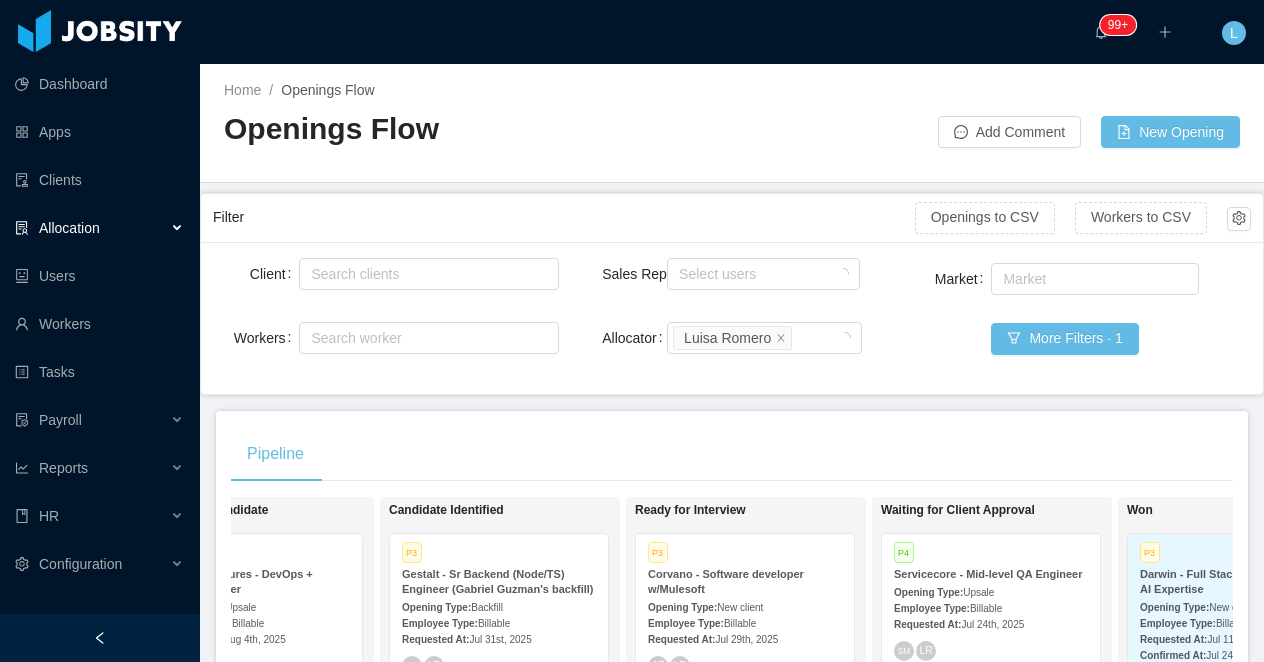 click on "Home / Openings Flow / Openings Flow Add Comment New Opening" at bounding box center [732, 123] 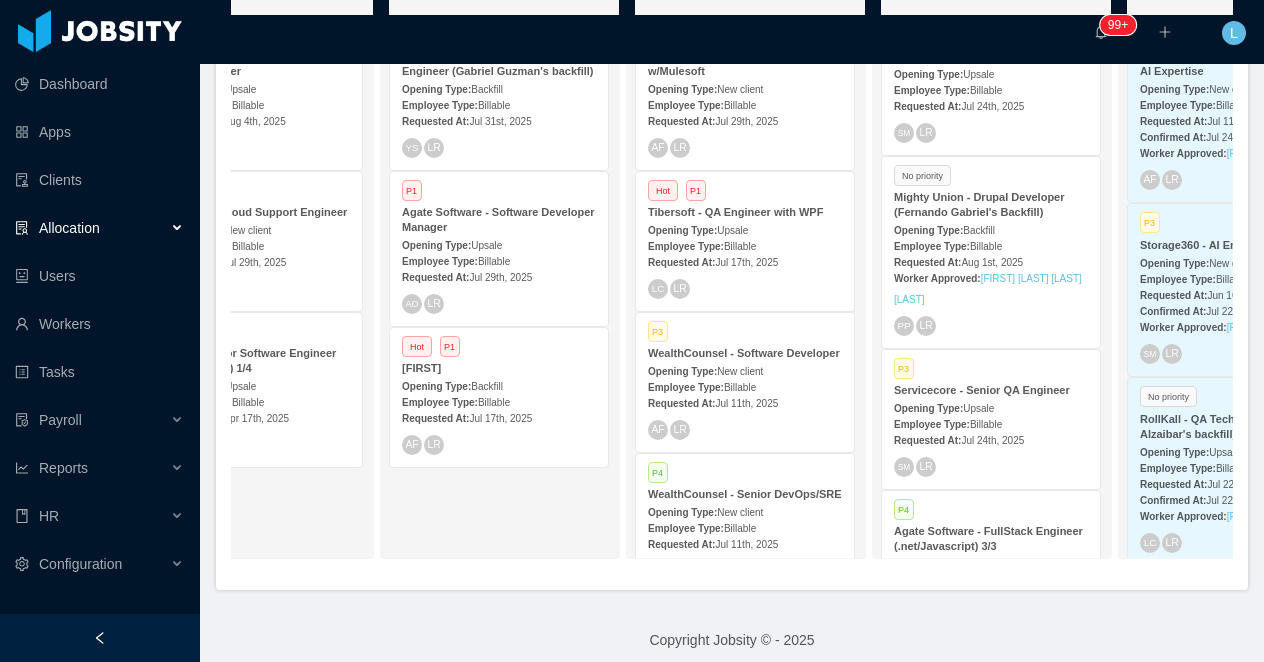 scroll, scrollTop: 530, scrollLeft: 0, axis: vertical 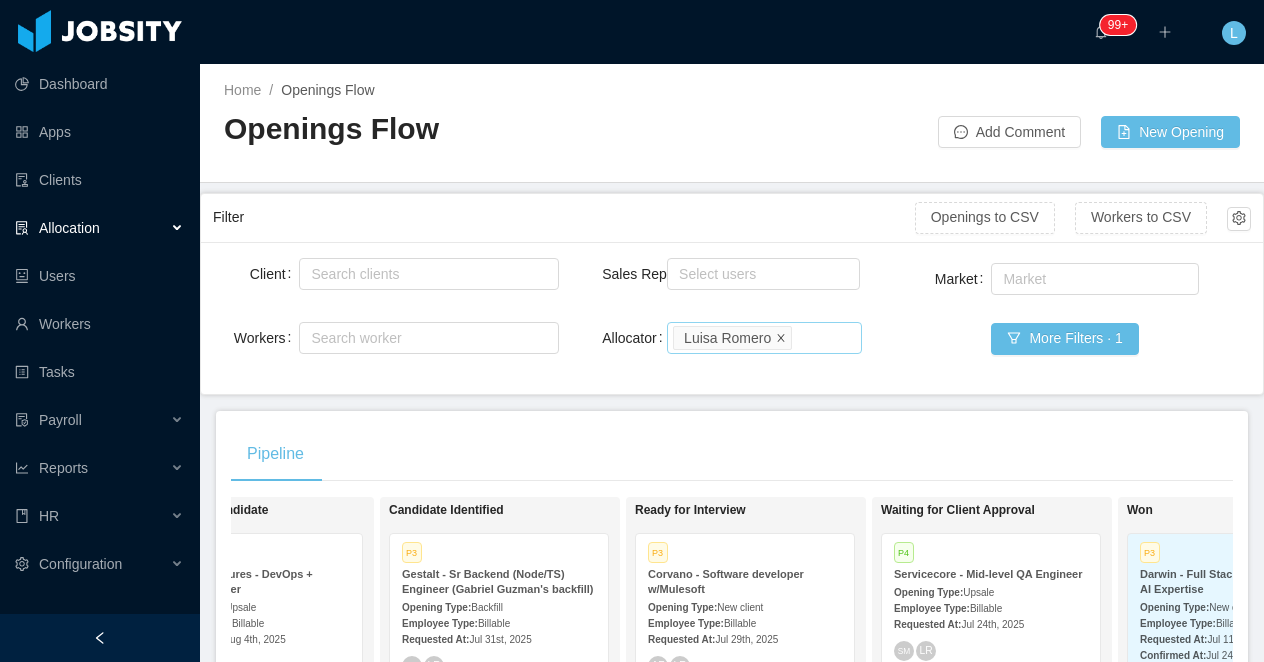 click 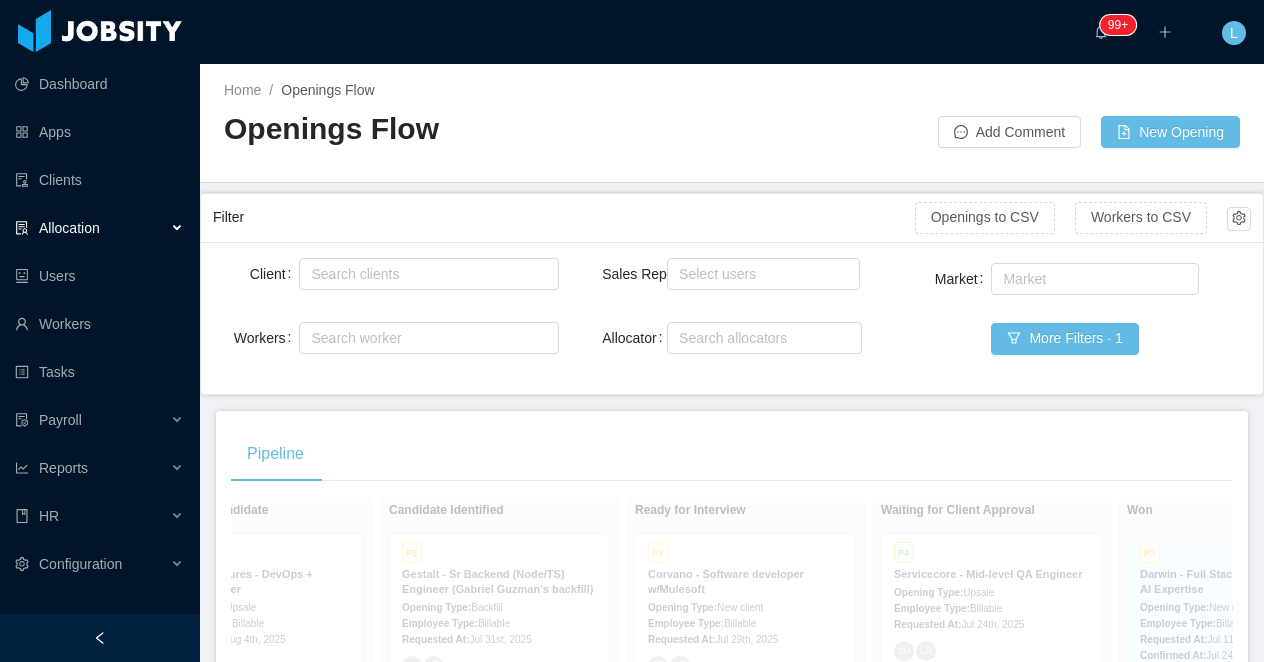 click at bounding box center (835, 122) 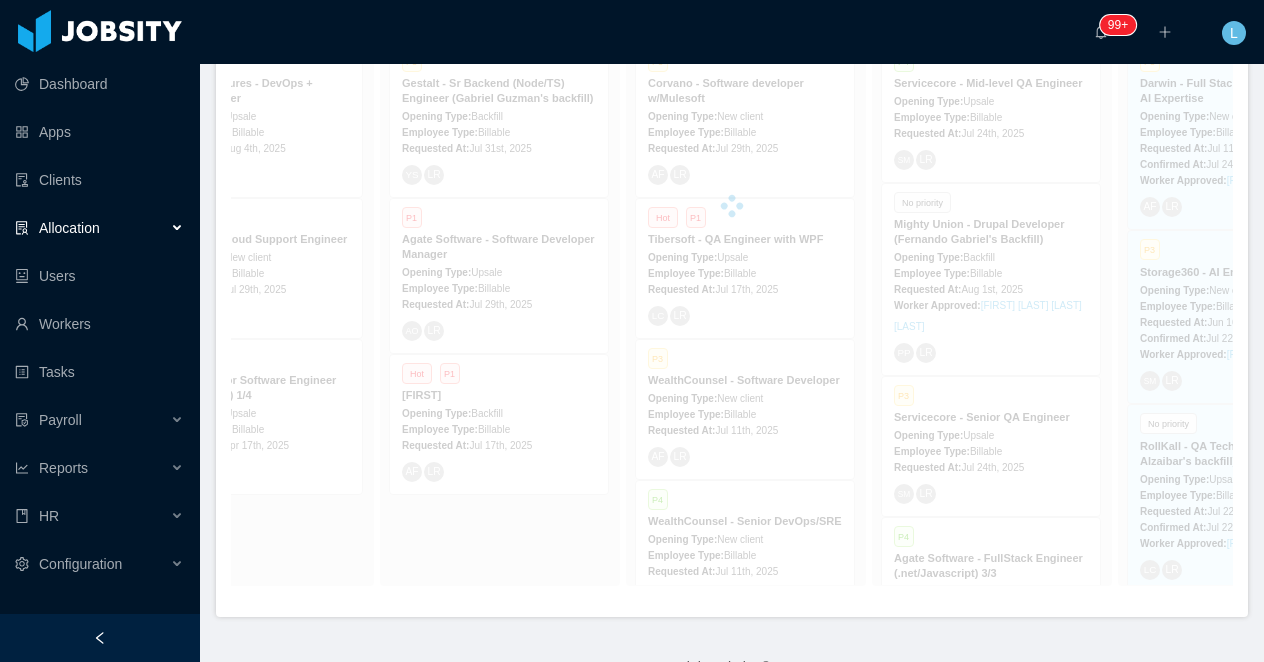 scroll, scrollTop: 521, scrollLeft: 0, axis: vertical 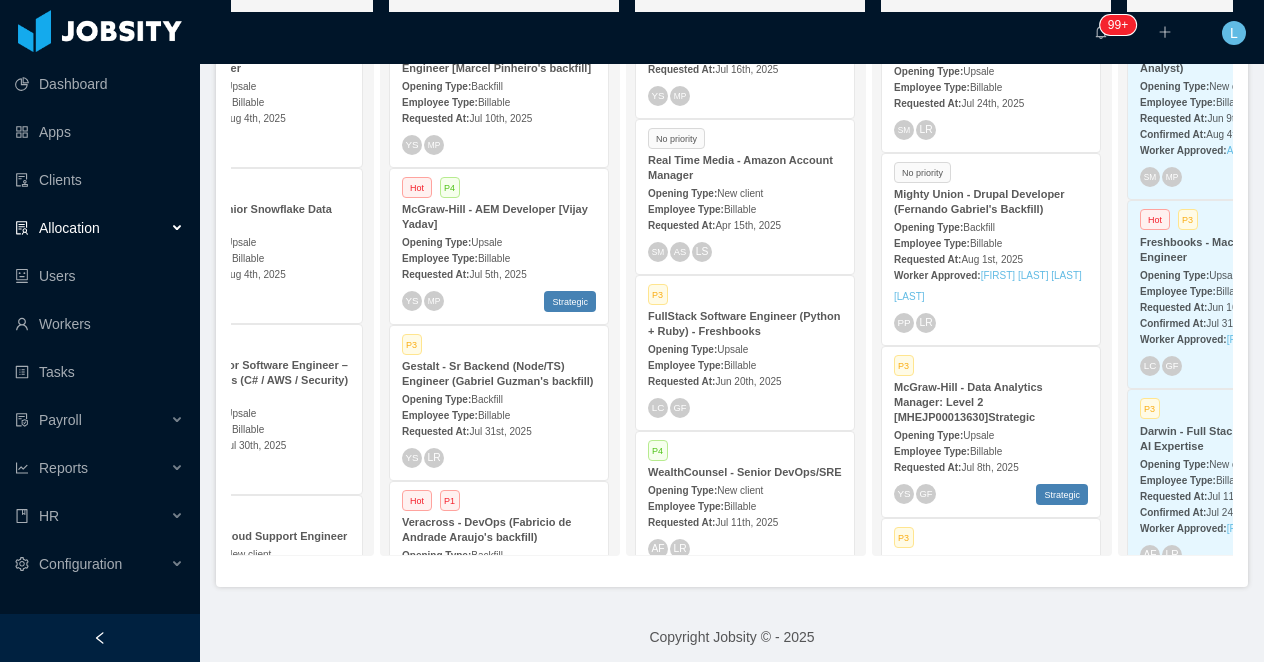 click on "Opening Type:   New client" at bounding box center (745, 192) 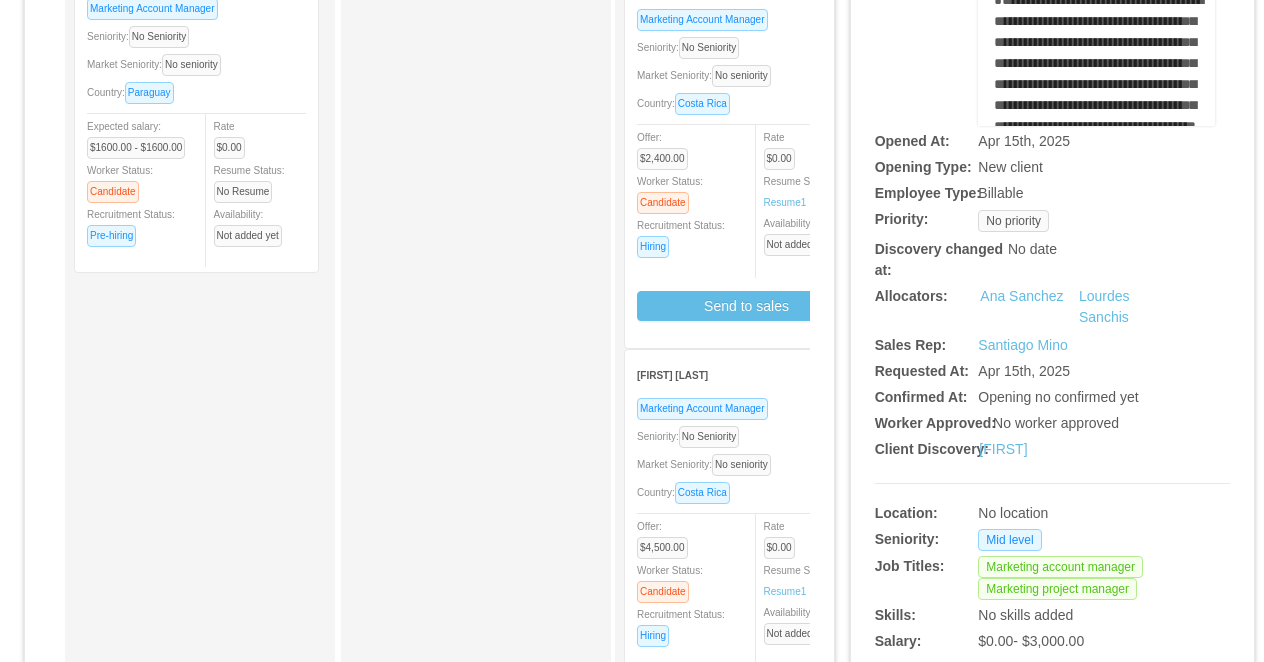 scroll, scrollTop: 337, scrollLeft: 0, axis: vertical 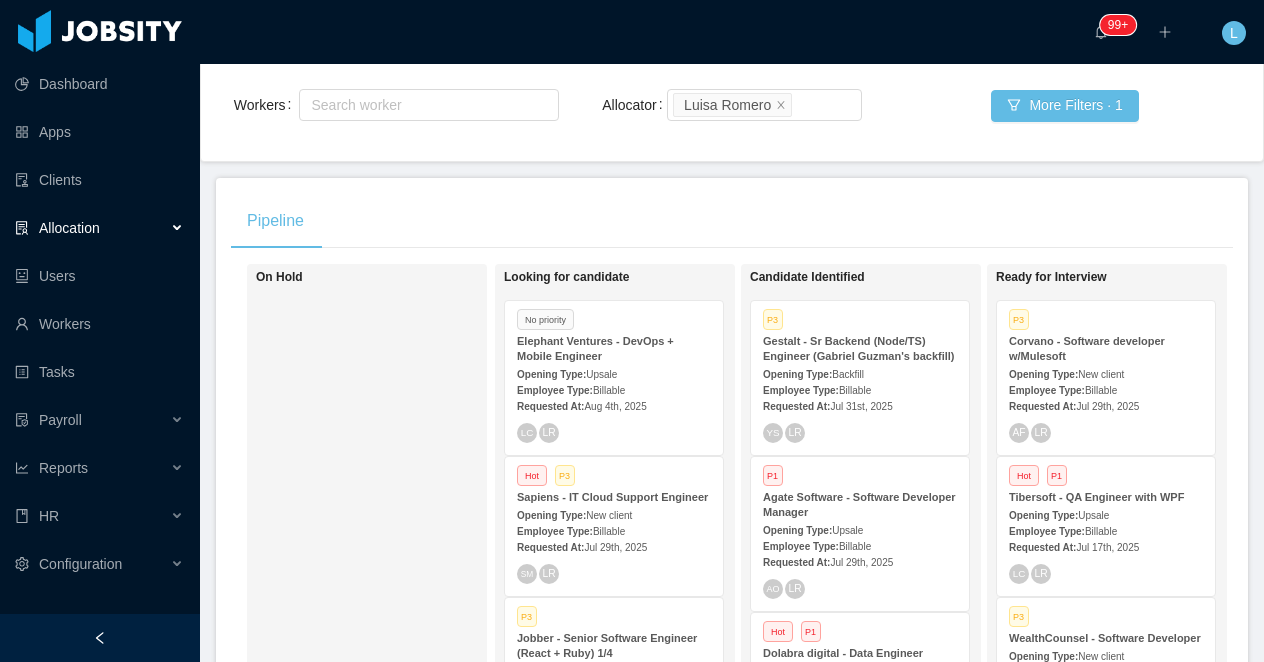click on "Opening Type:   New client" at bounding box center [1106, 373] 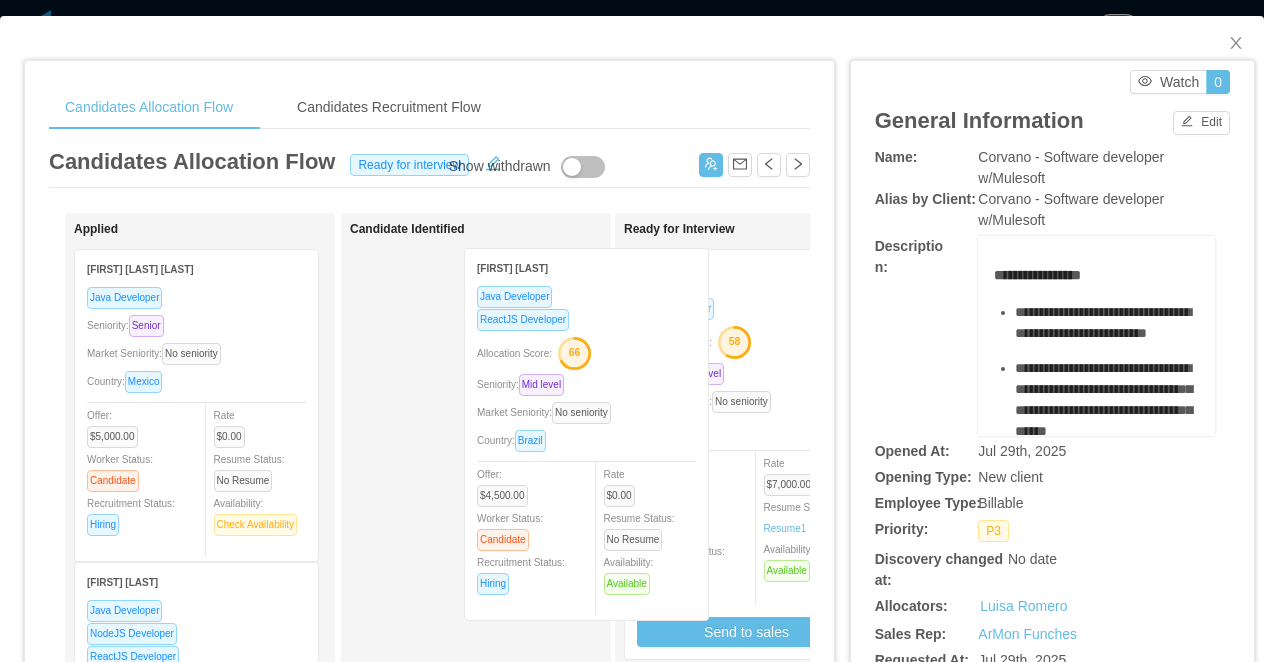 drag, startPoint x: 518, startPoint y: 340, endPoint x: 730, endPoint y: 338, distance: 212.00943 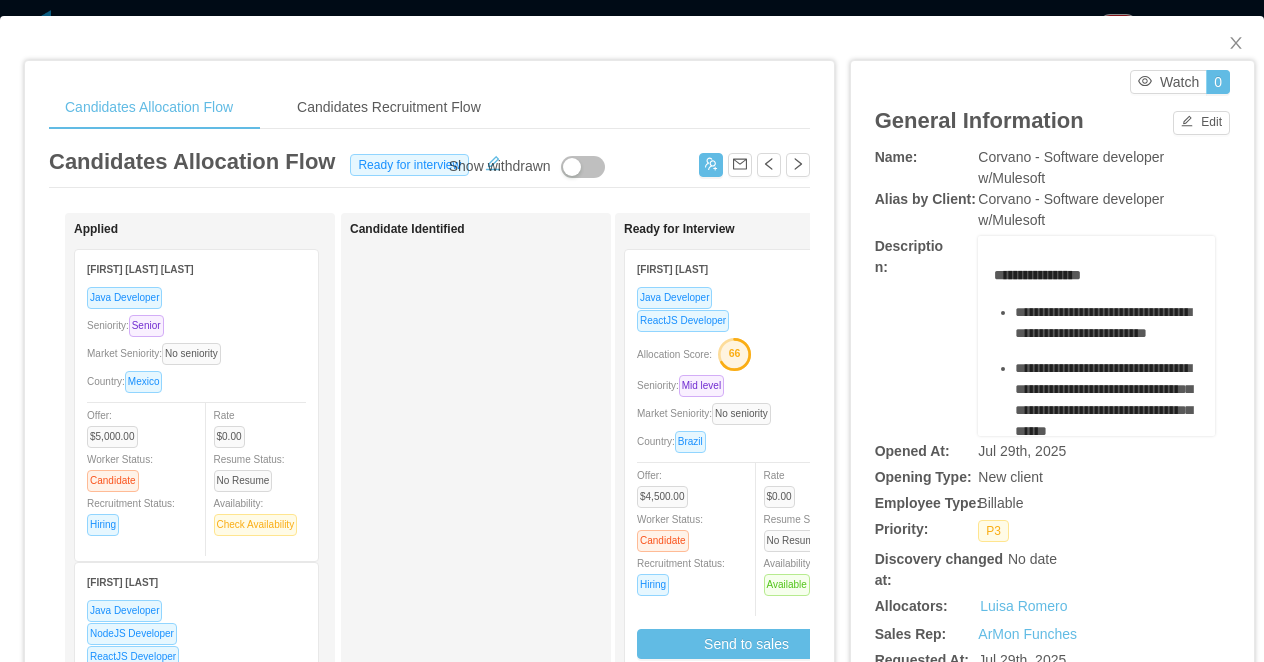 click on "ReactJS Developer" at bounding box center (746, 320) 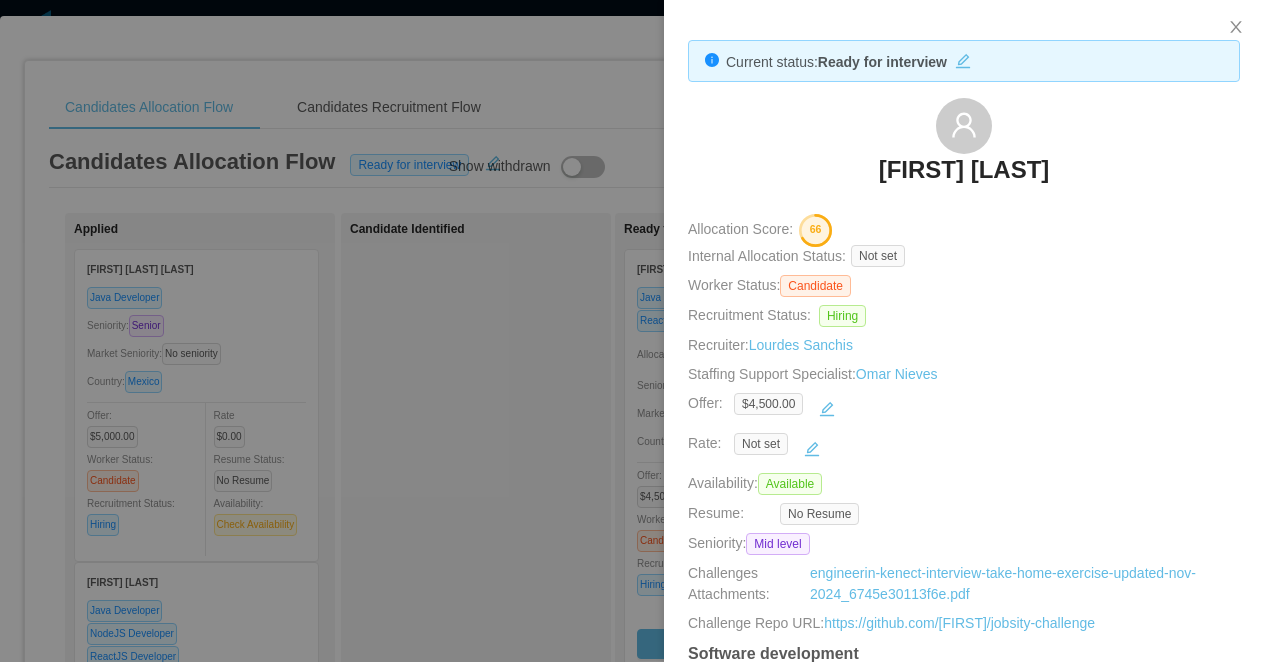 click at bounding box center (632, 331) 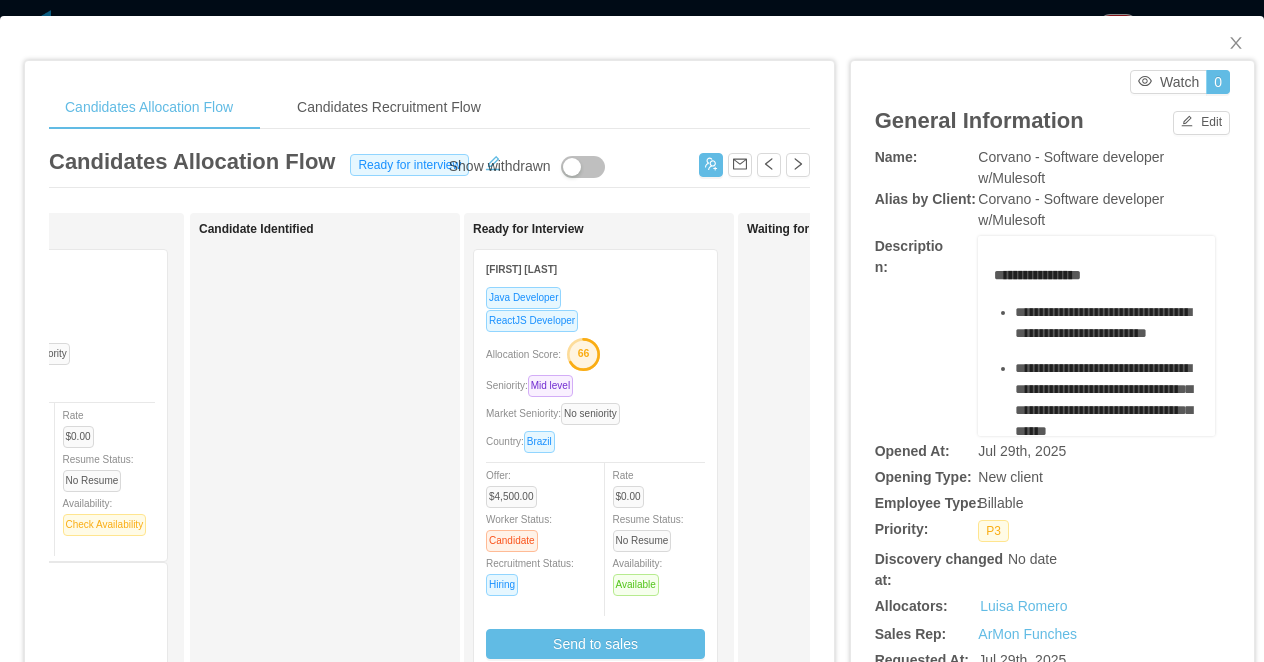 scroll, scrollTop: 0, scrollLeft: 173, axis: horizontal 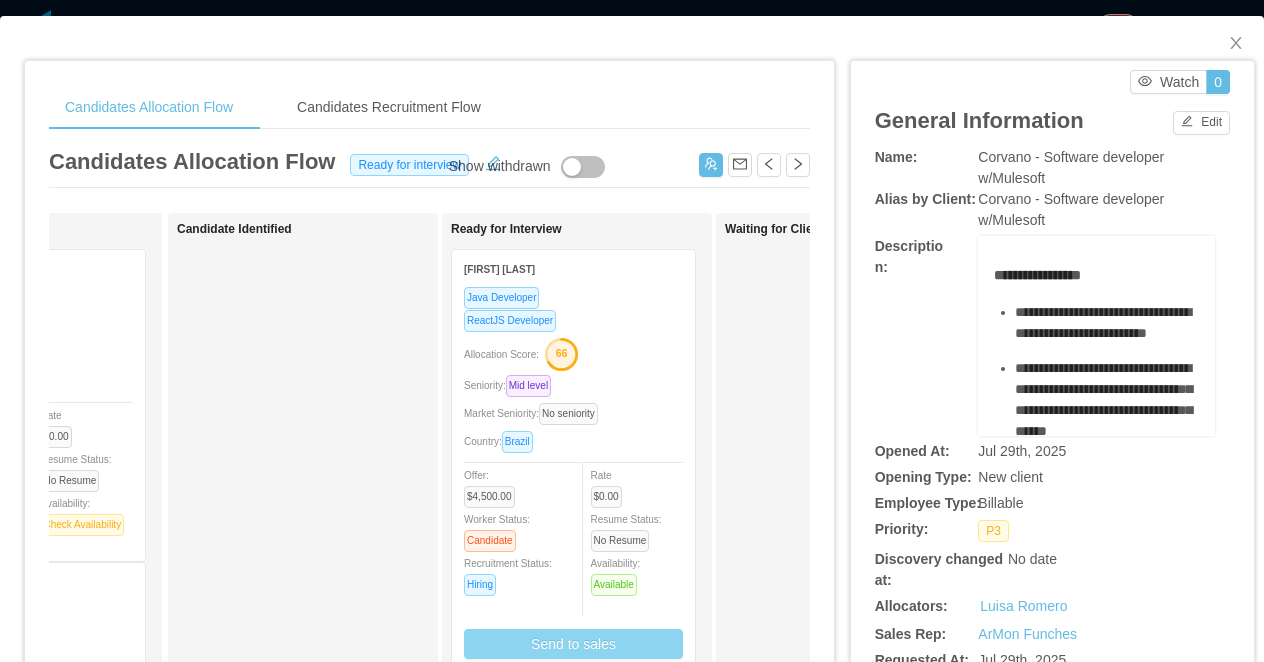 click on "Send to sales" at bounding box center (573, 644) 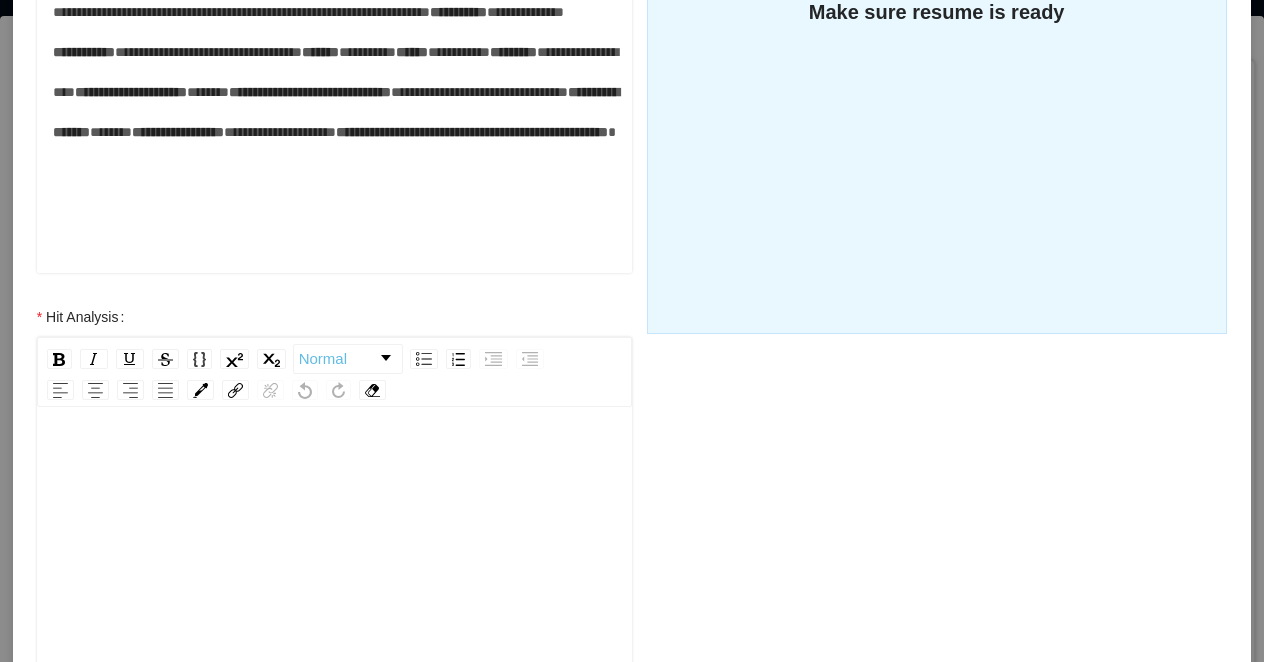 scroll, scrollTop: 600, scrollLeft: 0, axis: vertical 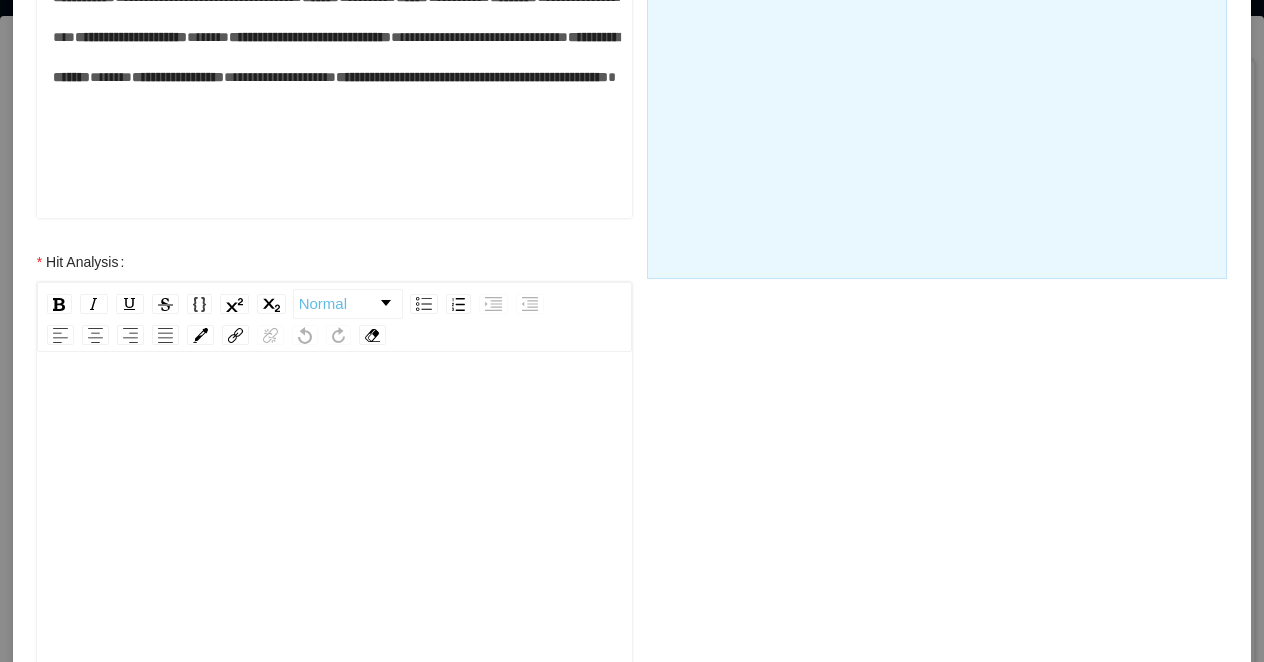 click at bounding box center (335, 561) 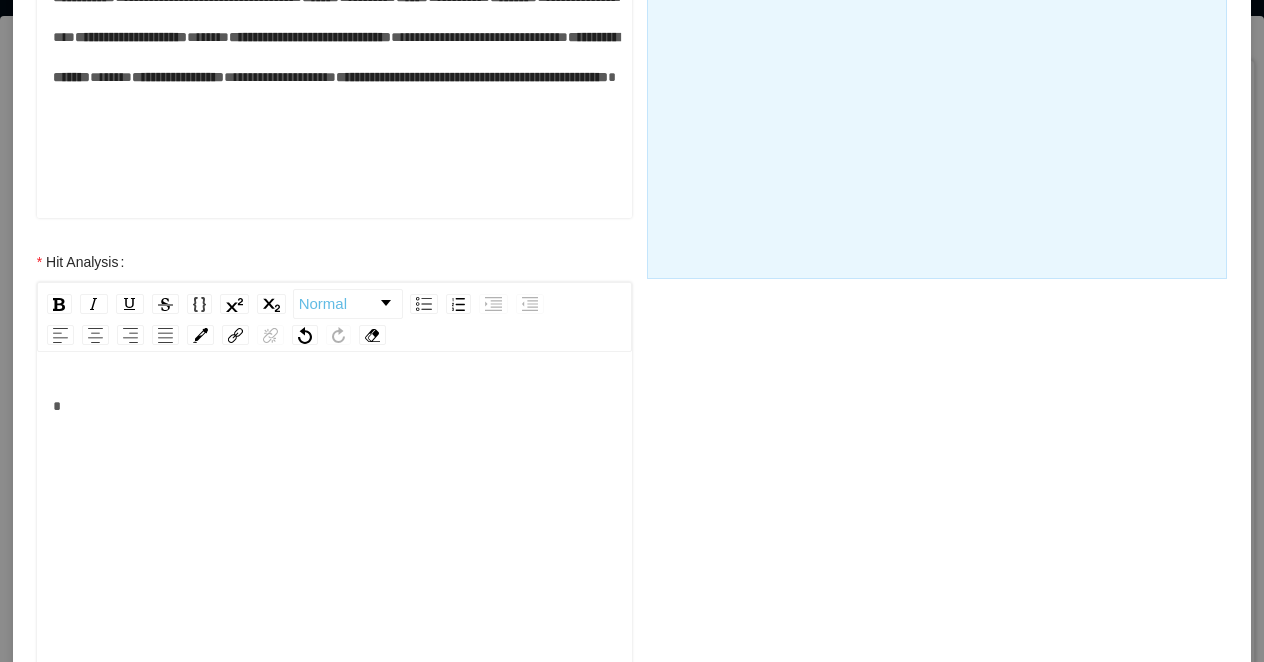 type 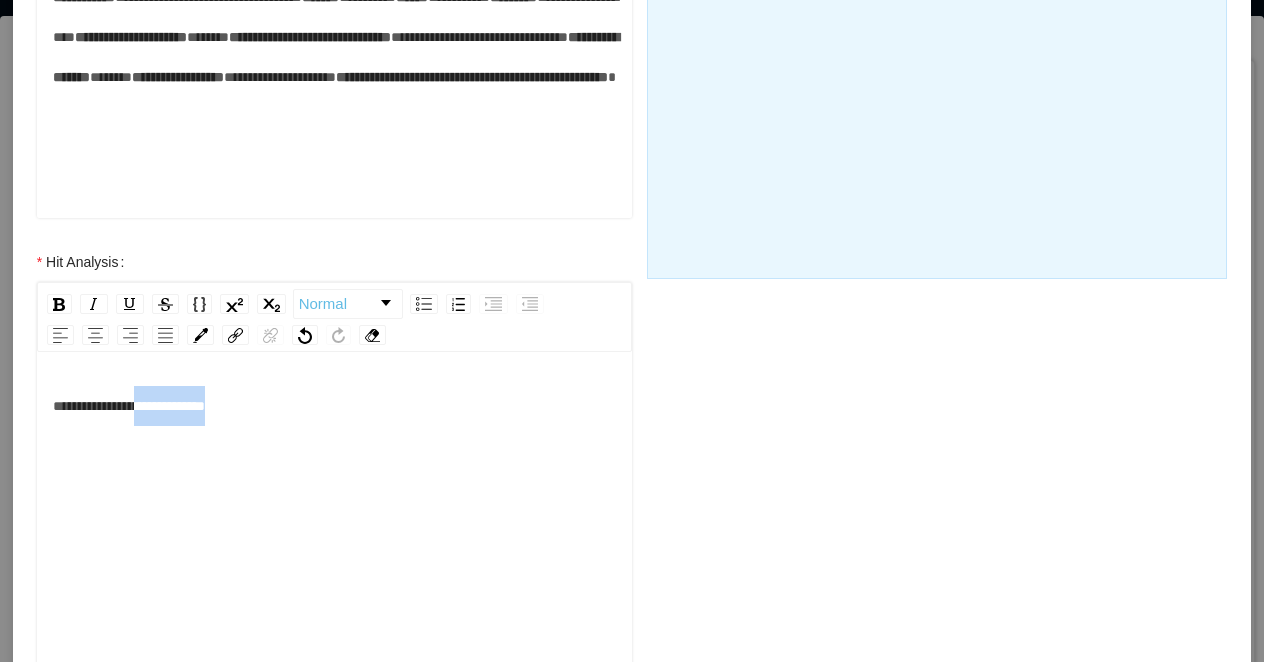 drag, startPoint x: 295, startPoint y: 402, endPoint x: 155, endPoint y: 403, distance: 140.00357 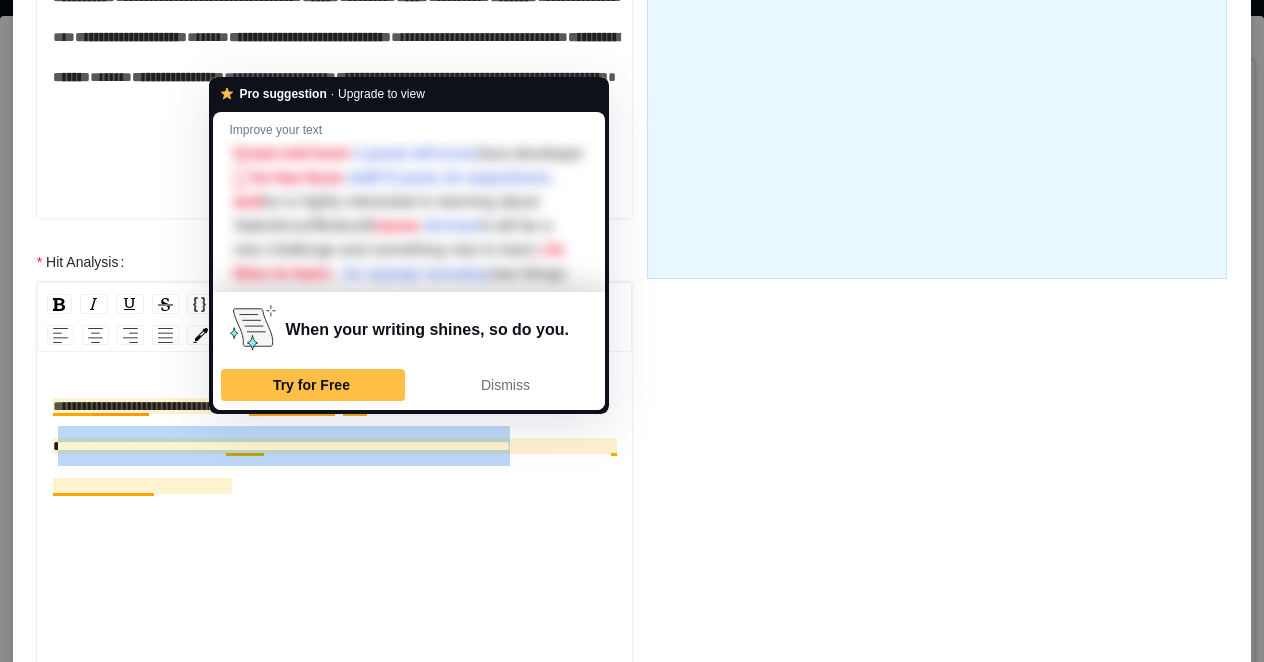 drag, startPoint x: 227, startPoint y: 450, endPoint x: 248, endPoint y: 490, distance: 45.17743 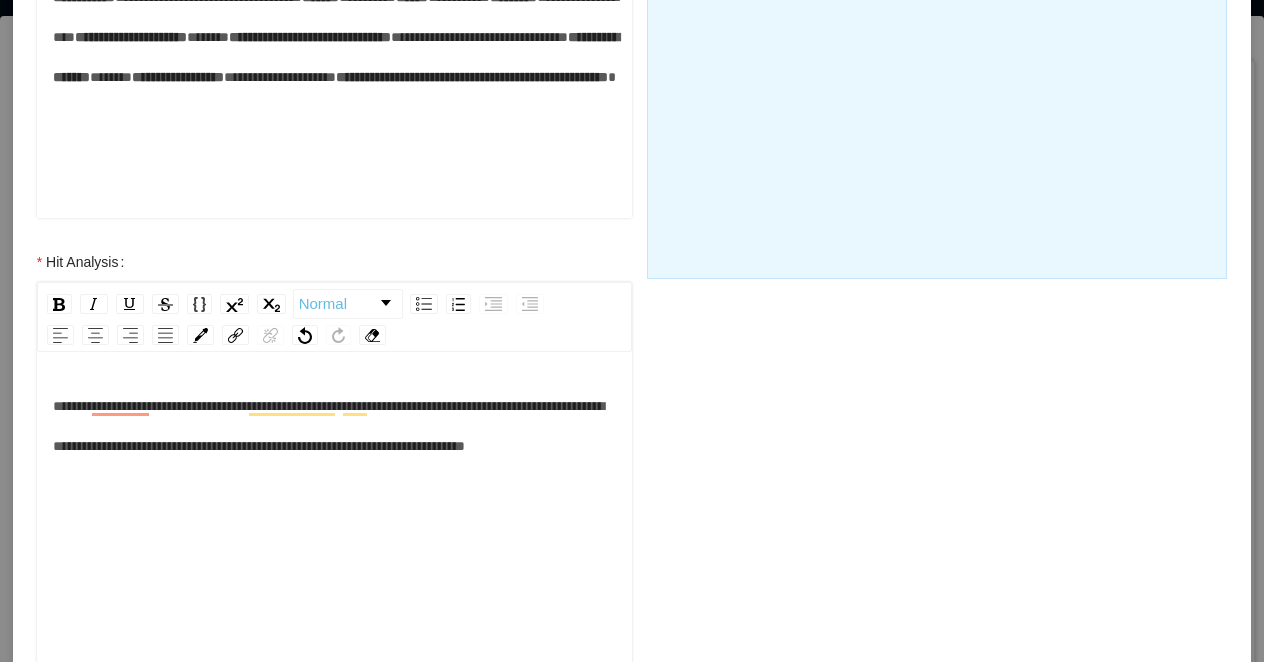 click on "**********" at bounding box center (335, 426) 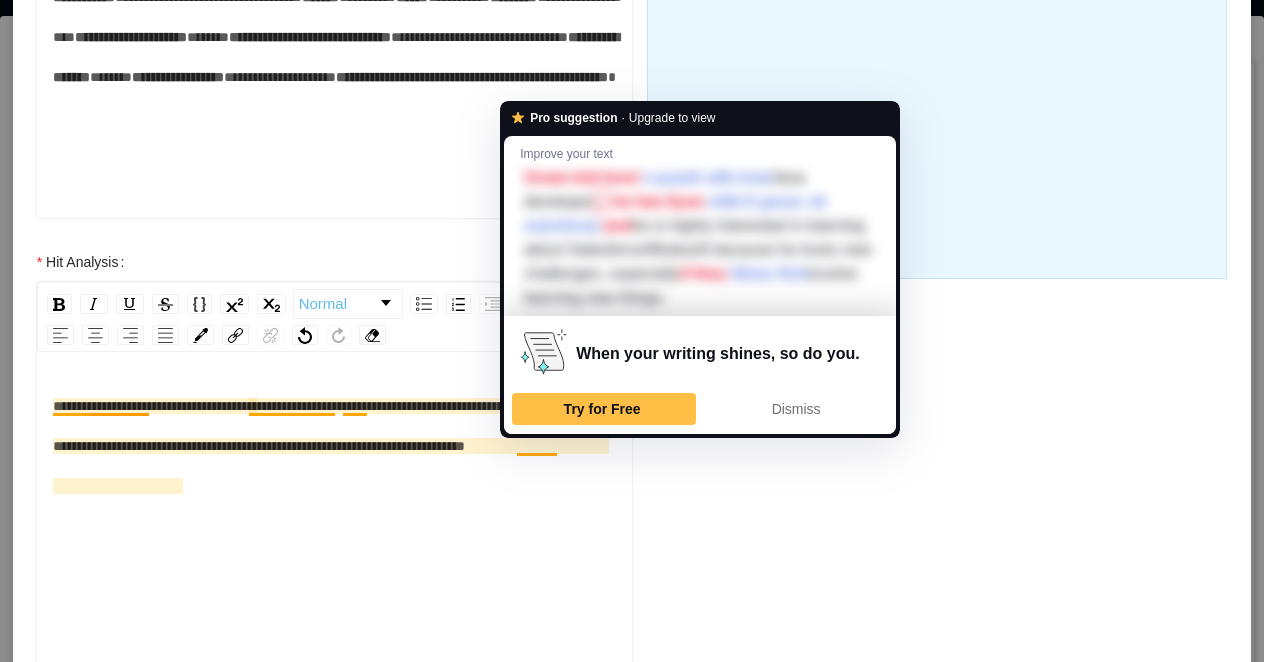 click on "**********" at bounding box center [335, 561] 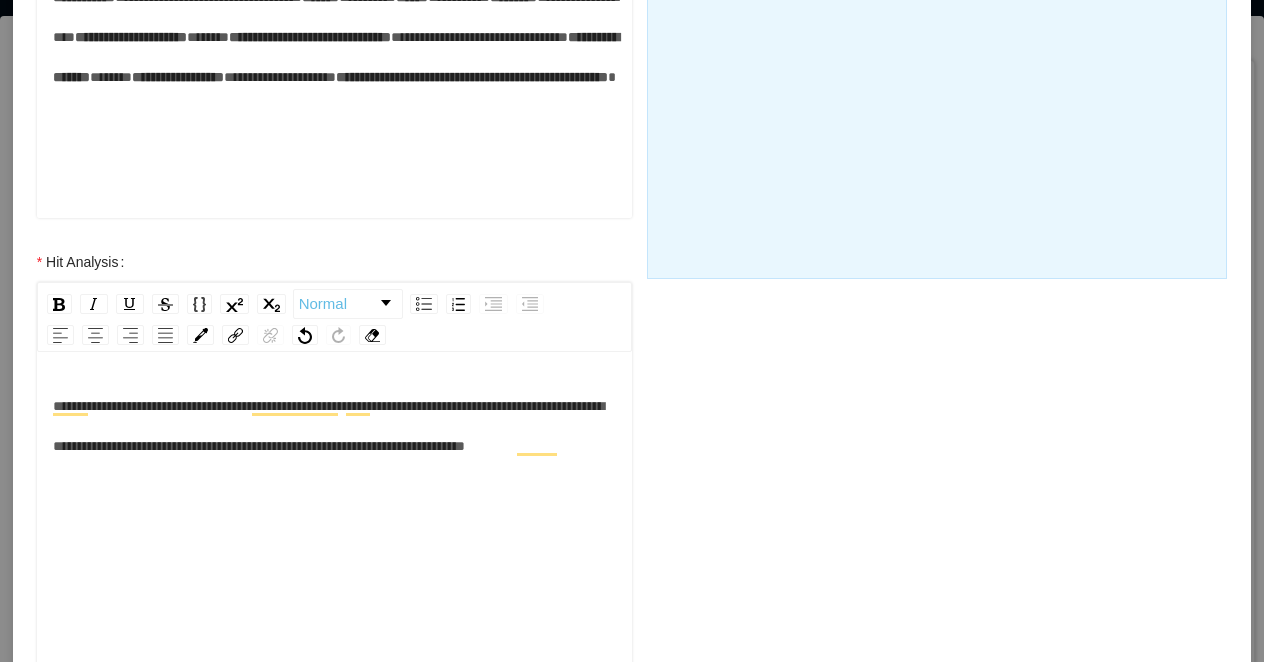 click on "**********" at bounding box center [335, 426] 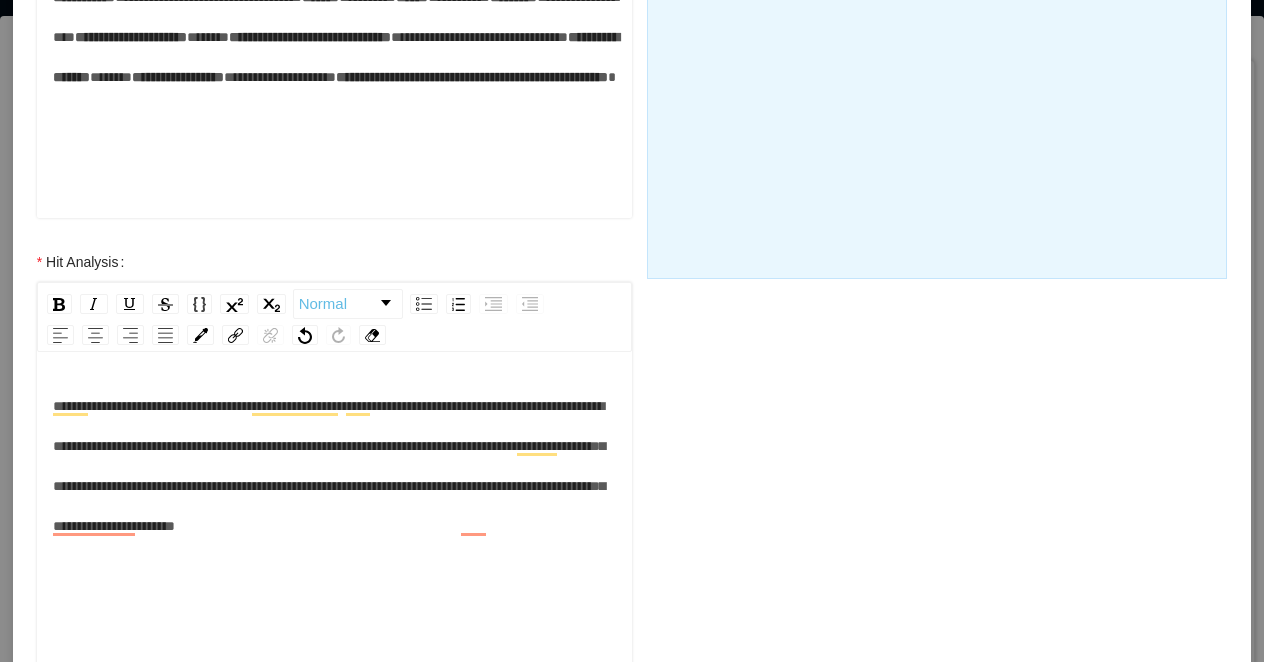 scroll, scrollTop: 44, scrollLeft: 0, axis: vertical 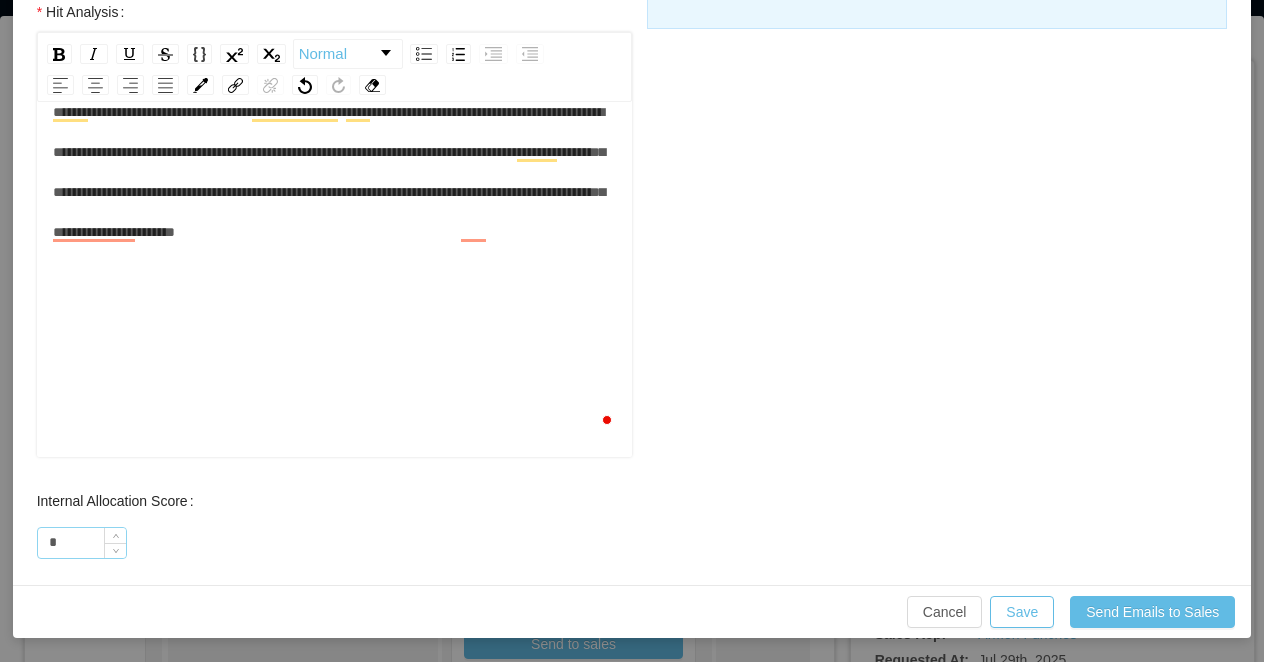 click on "*" at bounding box center (82, 543) 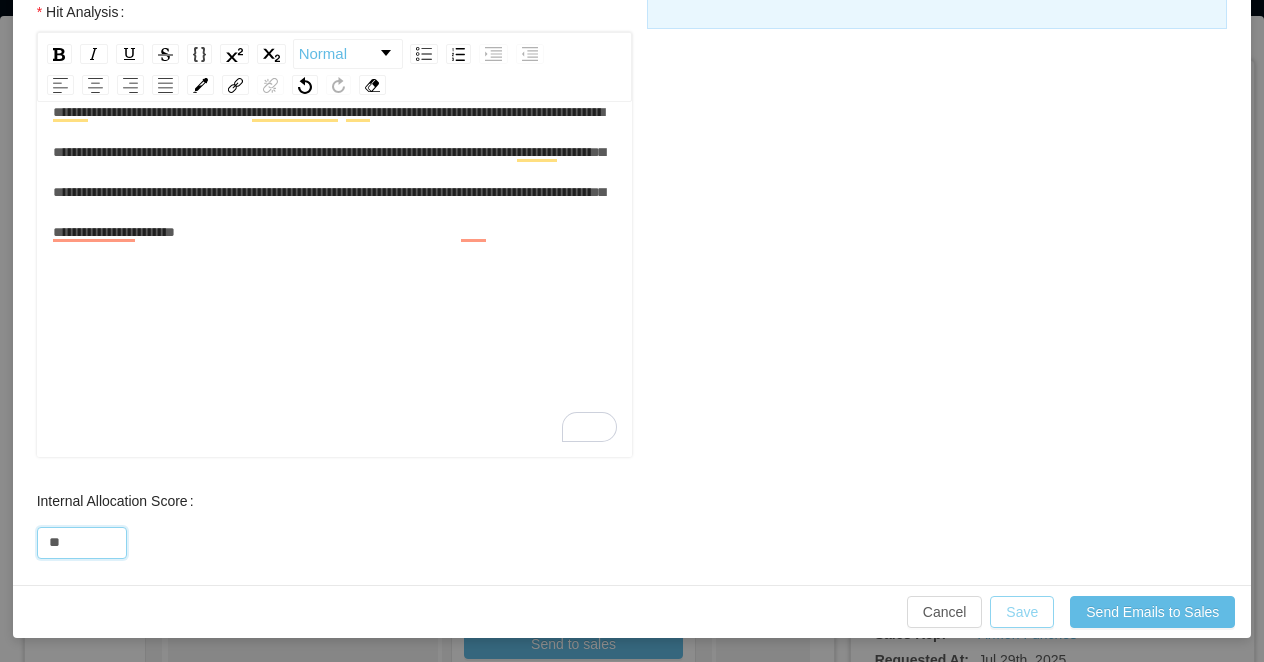 type on "**" 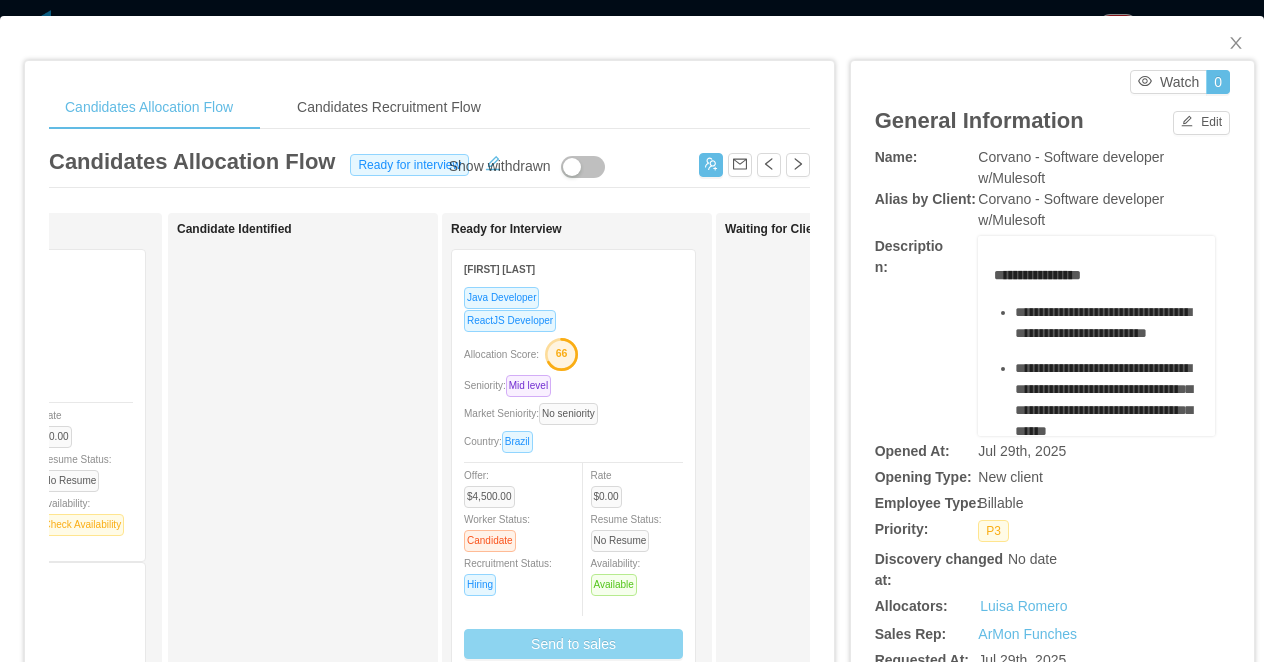 scroll, scrollTop: 750, scrollLeft: 0, axis: vertical 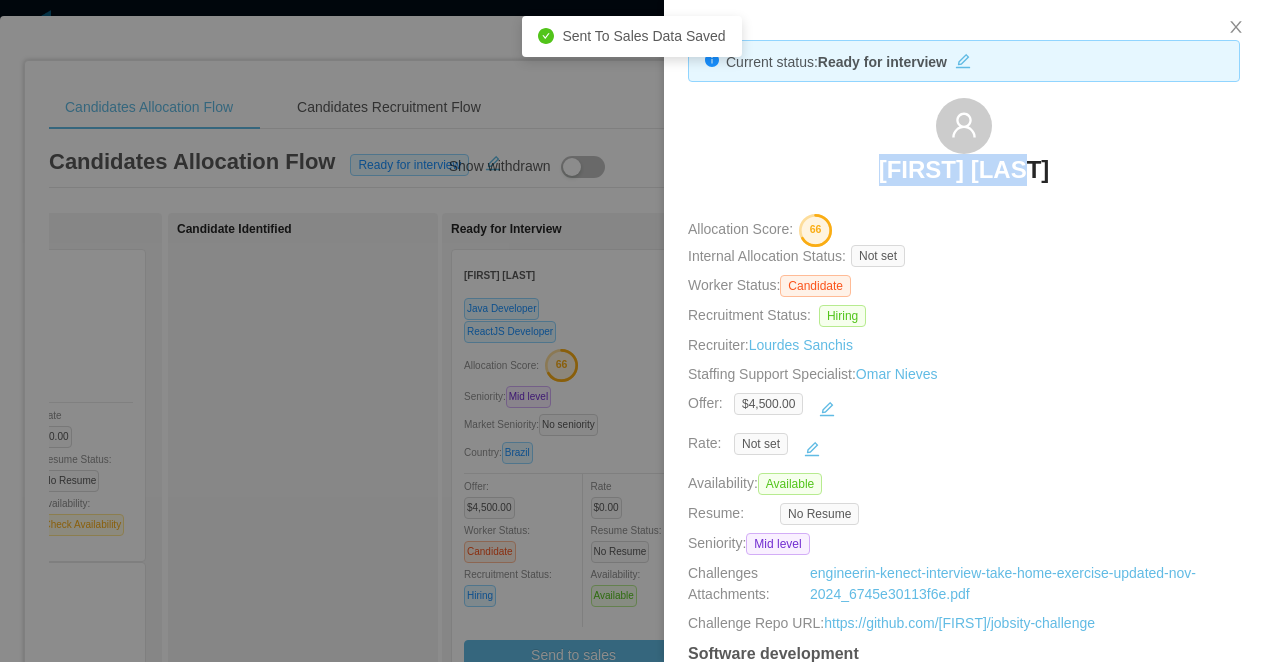 drag, startPoint x: 1085, startPoint y: 179, endPoint x: 817, endPoint y: 170, distance: 268.15106 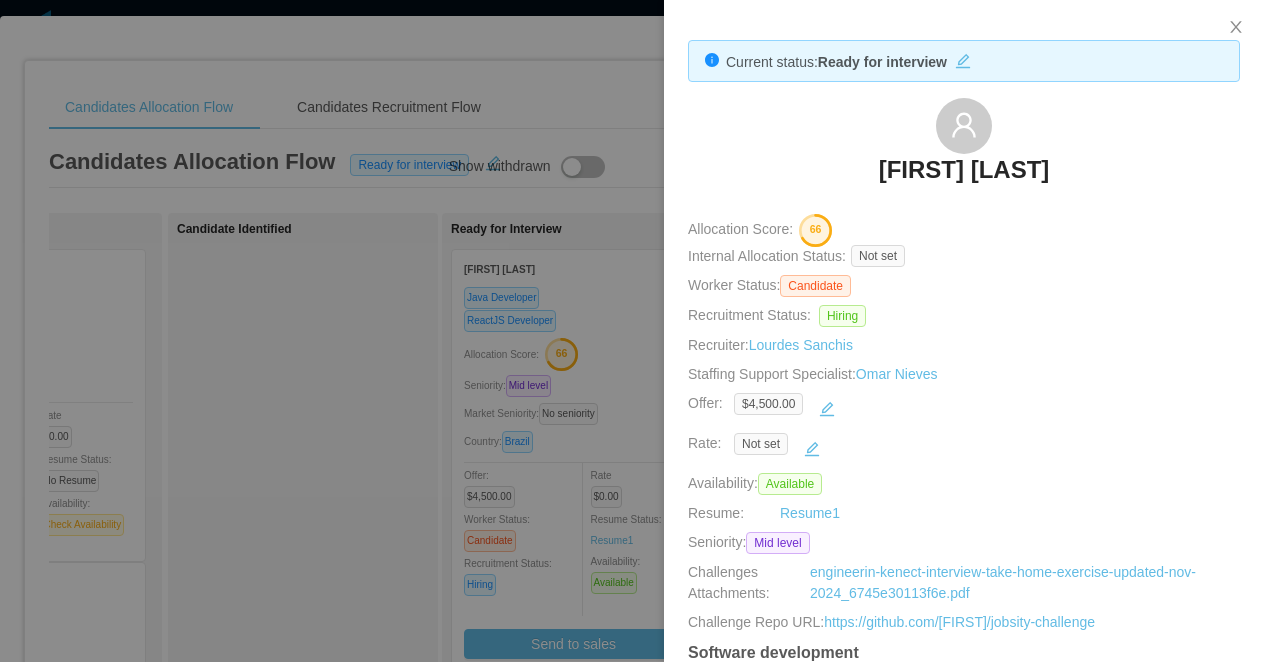 click at bounding box center [632, 331] 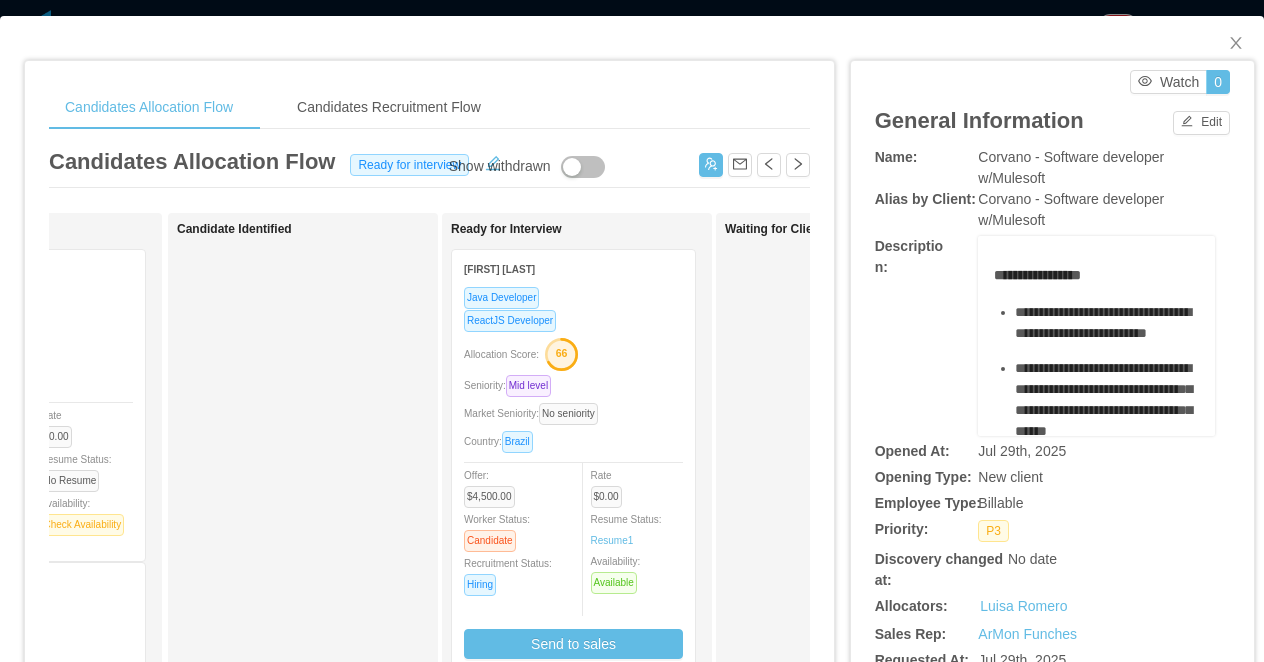 click on "Candidates Allocation Flow Candidates Recruitment Flow  Candidates Allocation Flow   Ready for interview   Show withdrawn Applied Saul Ramirez Ochoa Java Developer Seniority:   Senior Market Seniority:   No seniority Country:   Mexico Offer:  $5,000.00 Worker Status:   Candidate Recruitment Status:   Hiring Rate $0.00 Resume Status:   No Resume Availability:     Check Availability Dane Jackson Java Developer NodeJS Developer ReactJS Developer Seniority:   Junior Market Seniority:   Mid level Country:   Jamaica Former salary:  $3,500.00 Worker Status:   Former employee Recruitment Status:   Hired Rate $0.00 Resume Status:   Resume  1 Availability:     Not Available Candidate Identified Ready for Interview Mateus Cesar Java Developer ReactJS Developer Allocation Score:   66 Seniority:   Mid level Market Seniority:   No seniority Country:   Brazil Offer:  $4,500.00 Worker Status:   Candidate Recruitment Status:   Hiring Rate $0.00 Resume Status:   Resume  1 Availability:     Available 58 1" at bounding box center [632, 331] 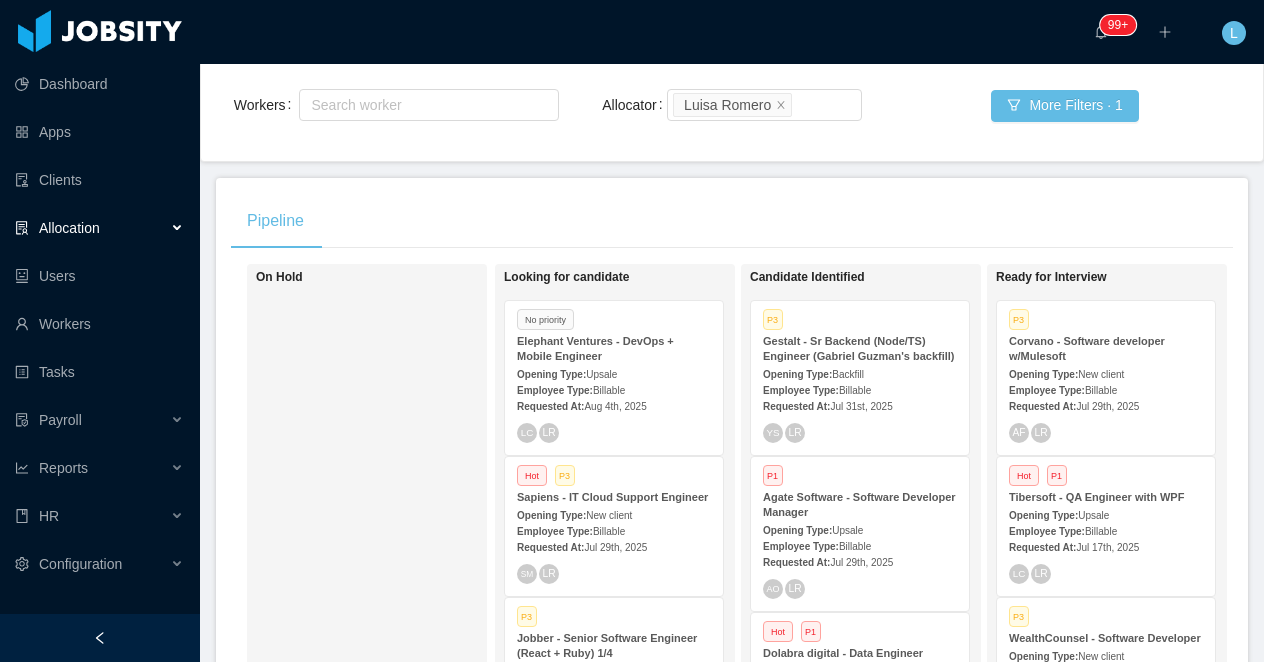 click on "Gestalt - Sr Backend (Node/TS) Engineer (Gabriel Guzman's backfill)" at bounding box center (860, 349) 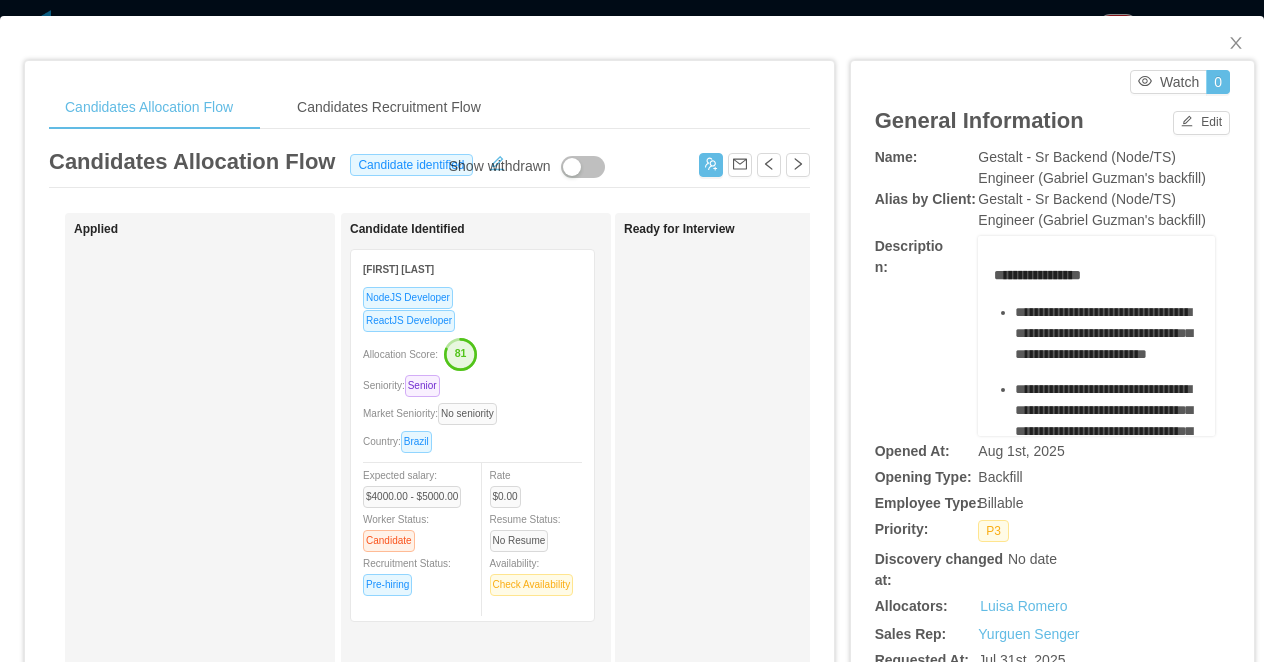 click on "Allocation Score:   81" at bounding box center (472, 353) 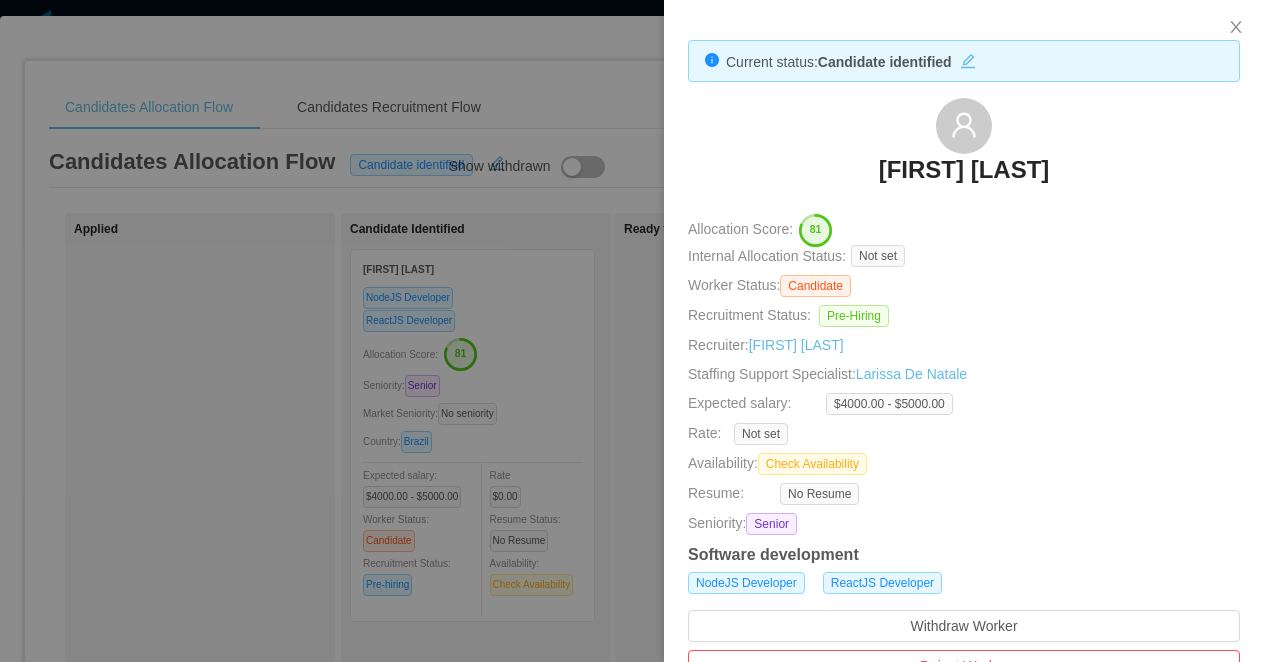click at bounding box center (632, 331) 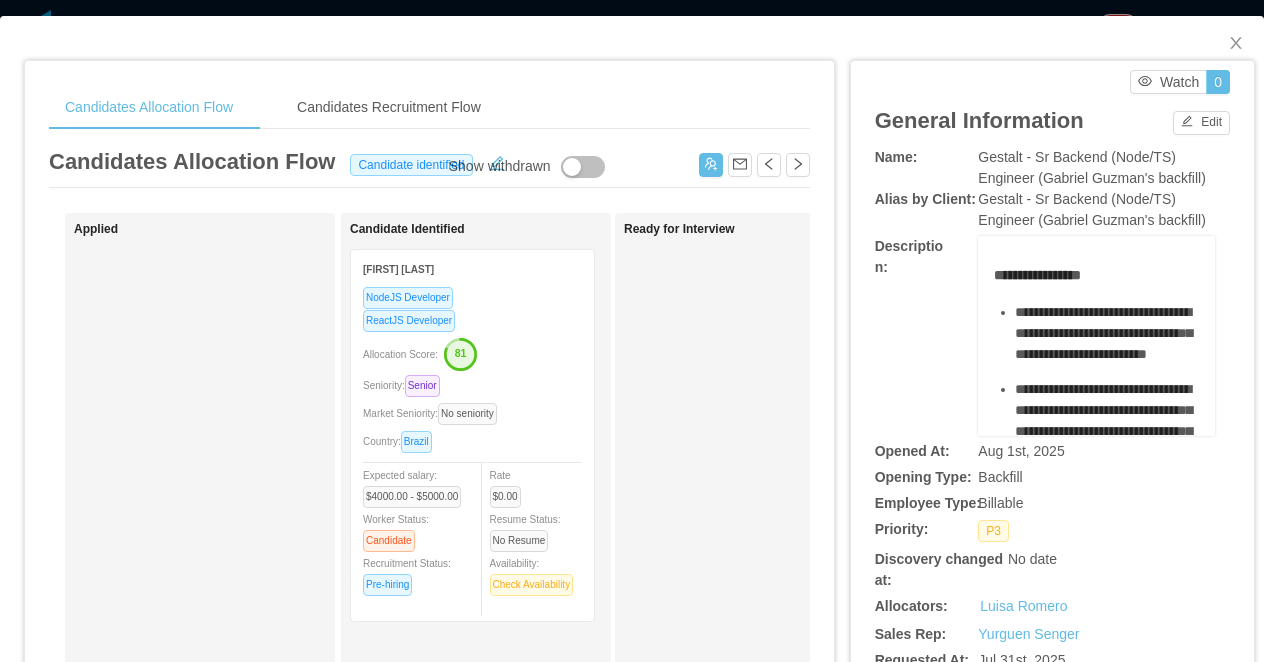 click on "**********" at bounding box center [632, 331] 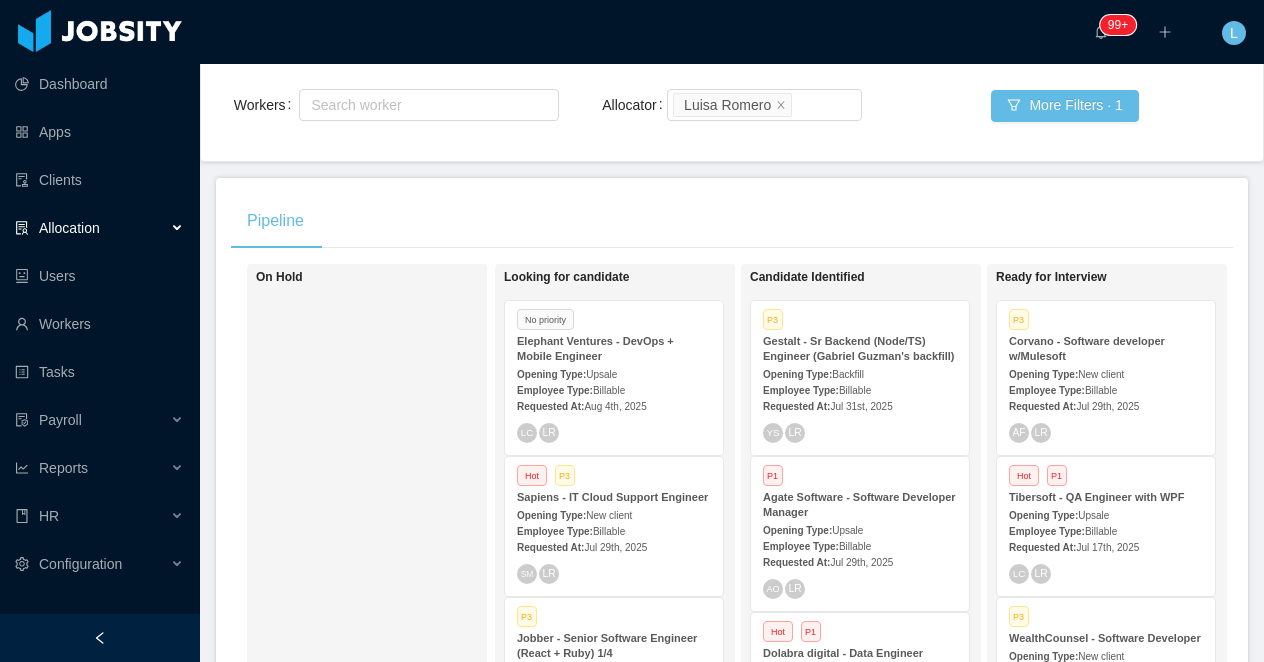 click on "Opening Type:   New client" at bounding box center [614, 514] 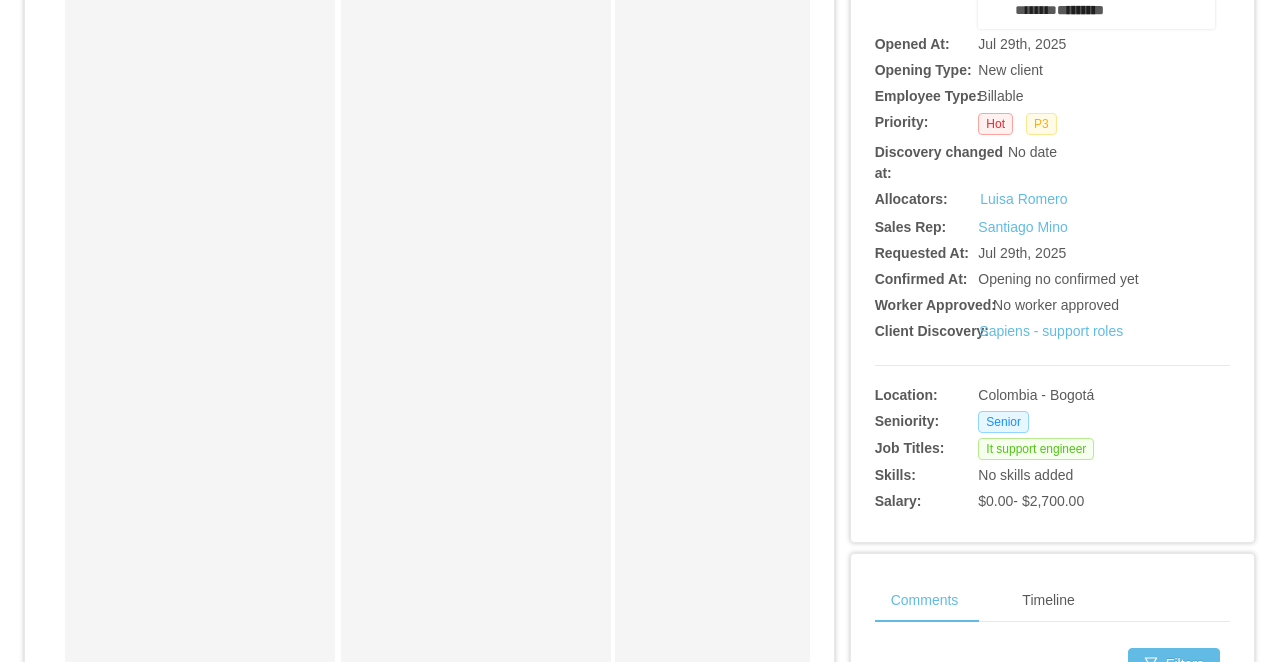 scroll, scrollTop: 412, scrollLeft: 0, axis: vertical 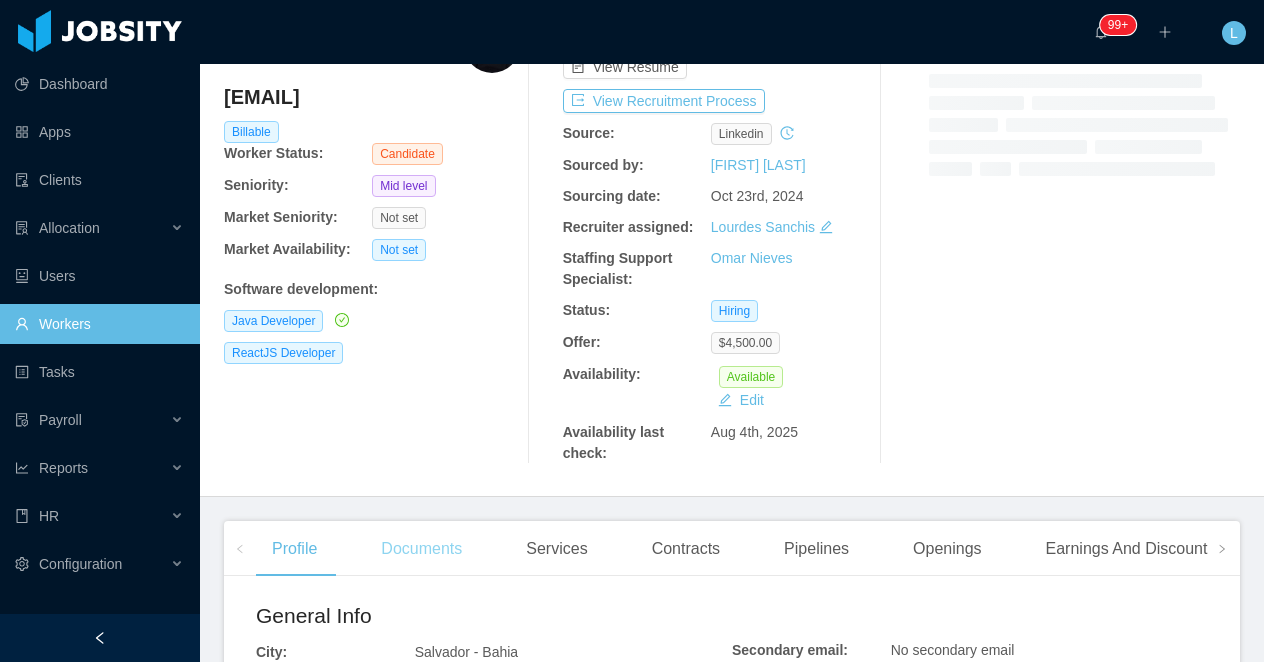 click on "Documents" at bounding box center (421, 549) 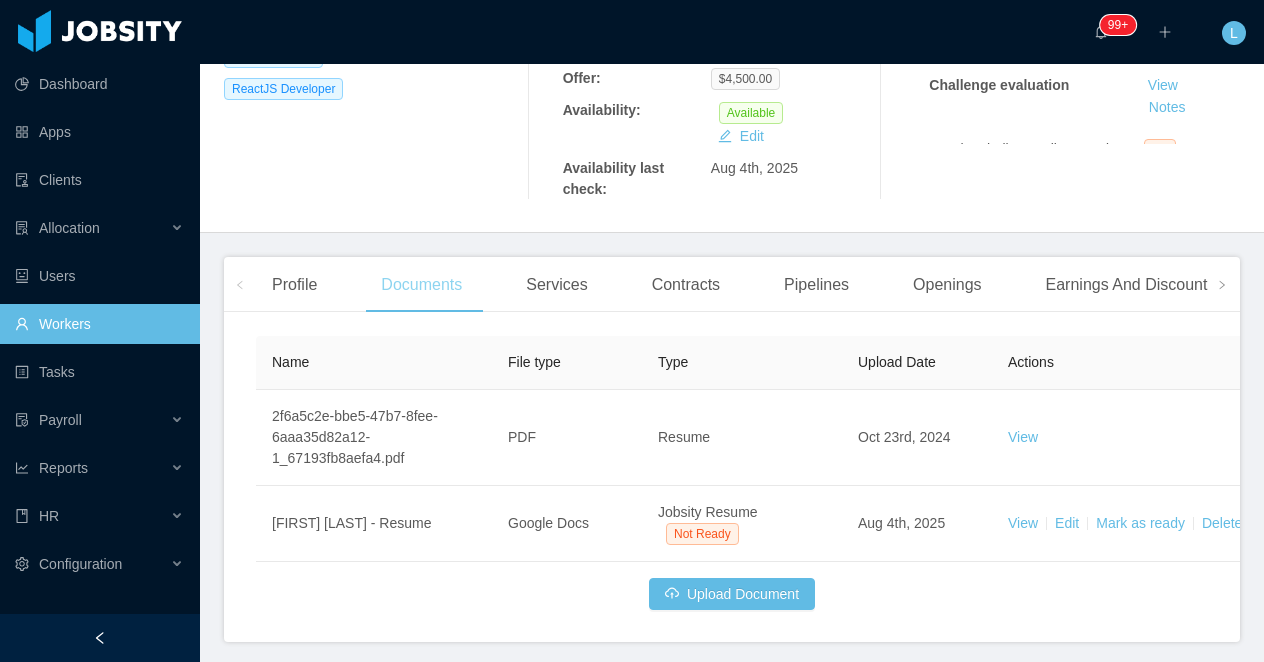 scroll, scrollTop: 460, scrollLeft: 0, axis: vertical 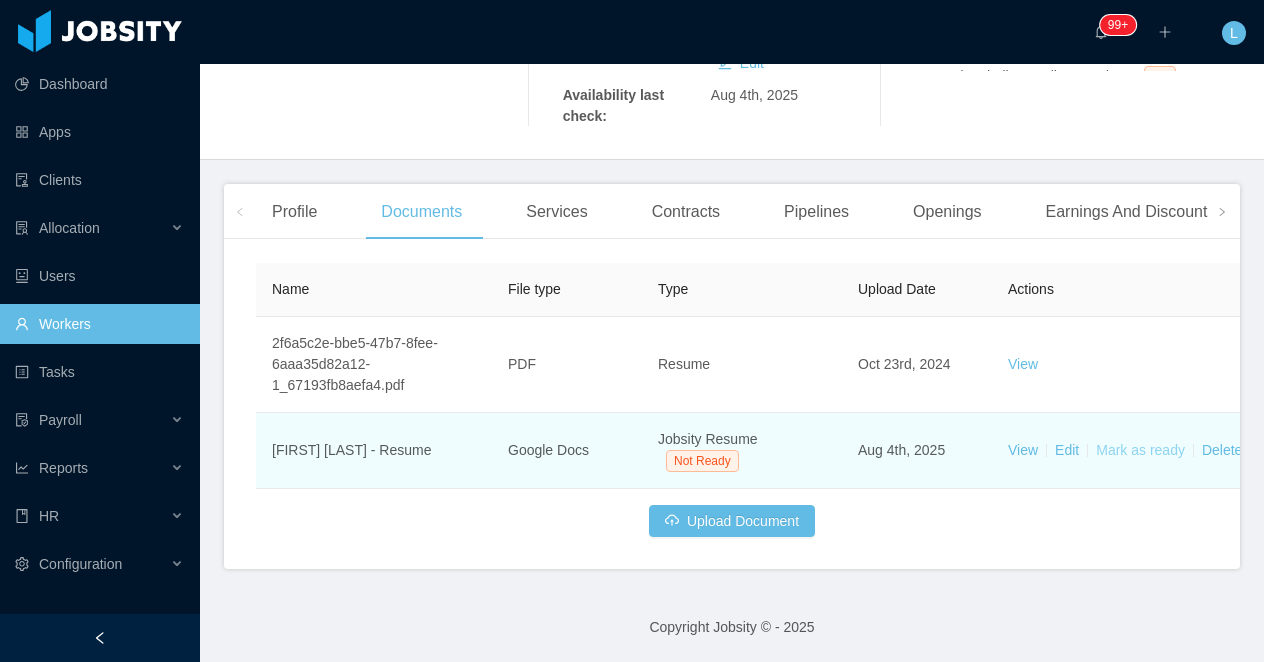 click on "Mark as ready" at bounding box center (1140, 450) 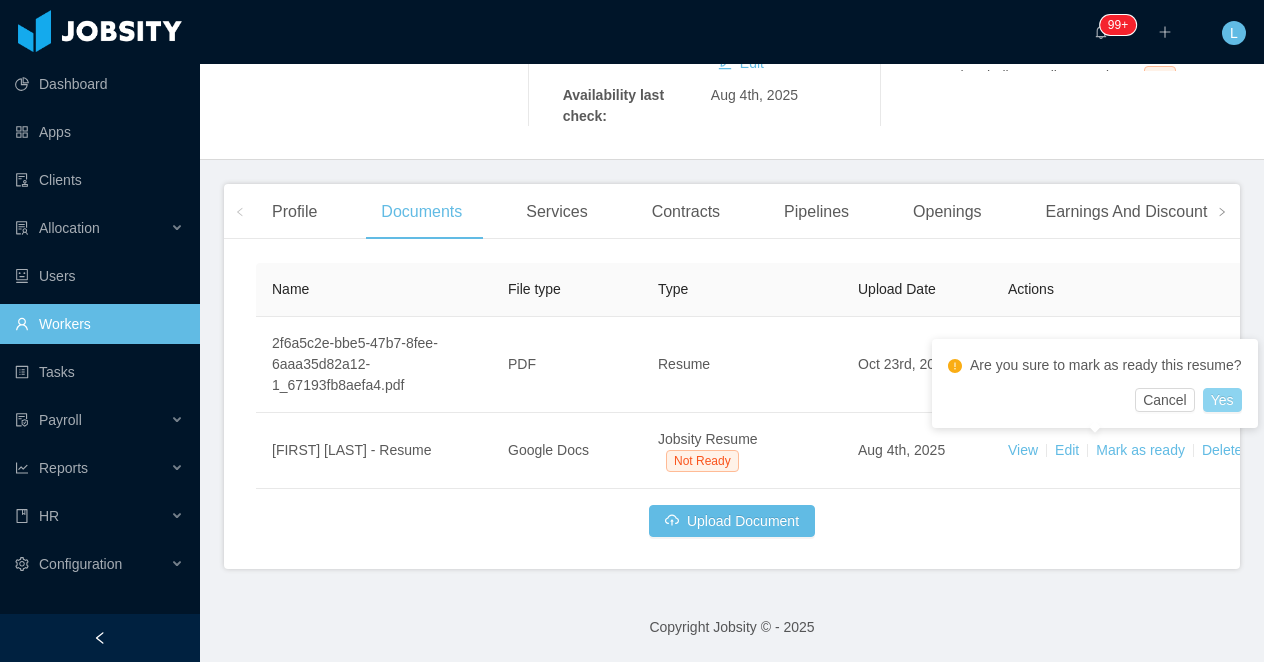 click on "Yes" at bounding box center (1222, 400) 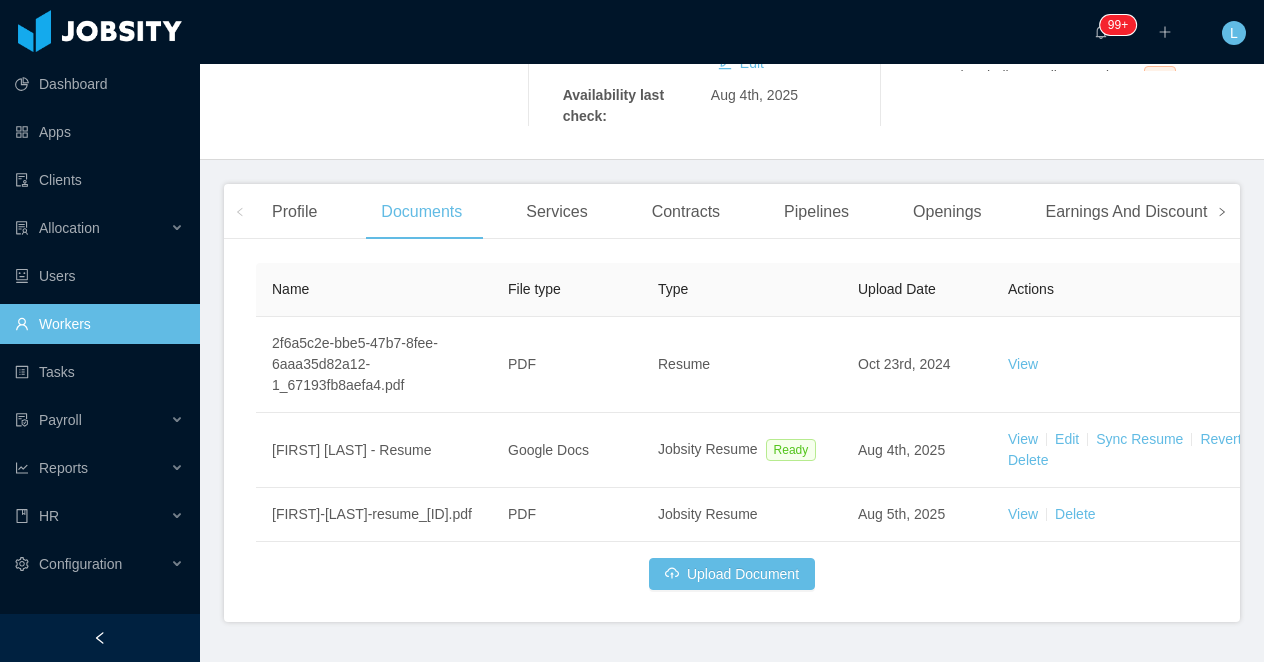 click 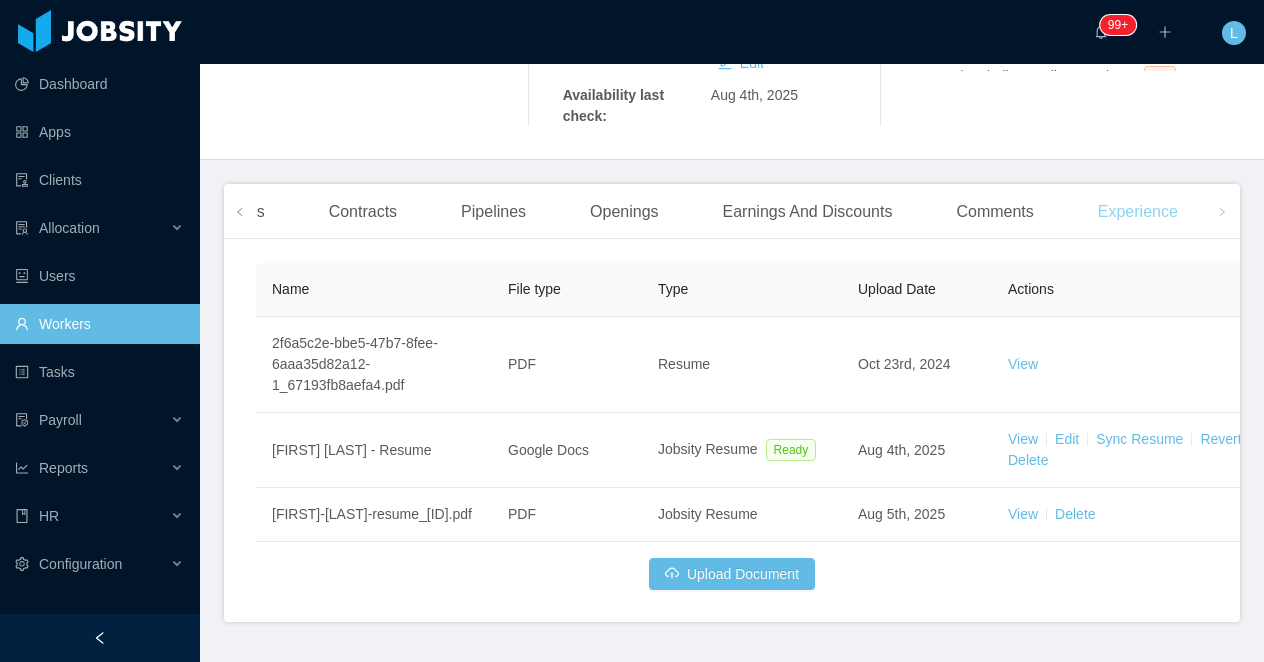 click on "Experience" at bounding box center [1138, 212] 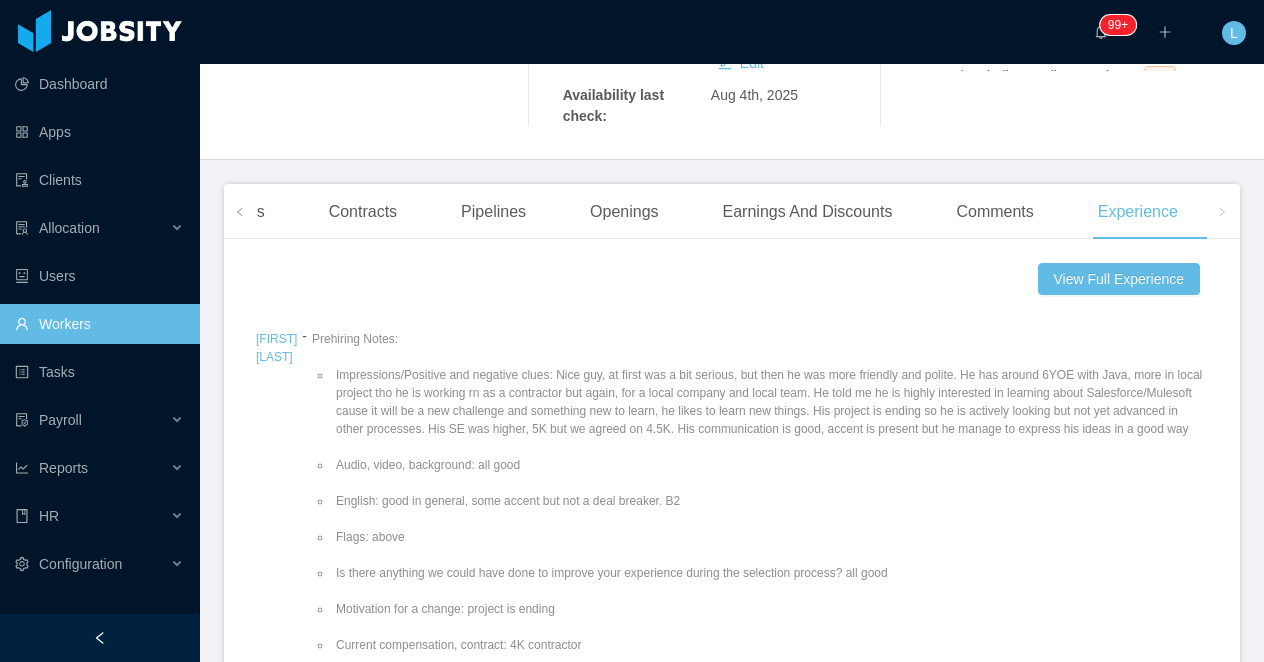 scroll, scrollTop: 57, scrollLeft: 0, axis: vertical 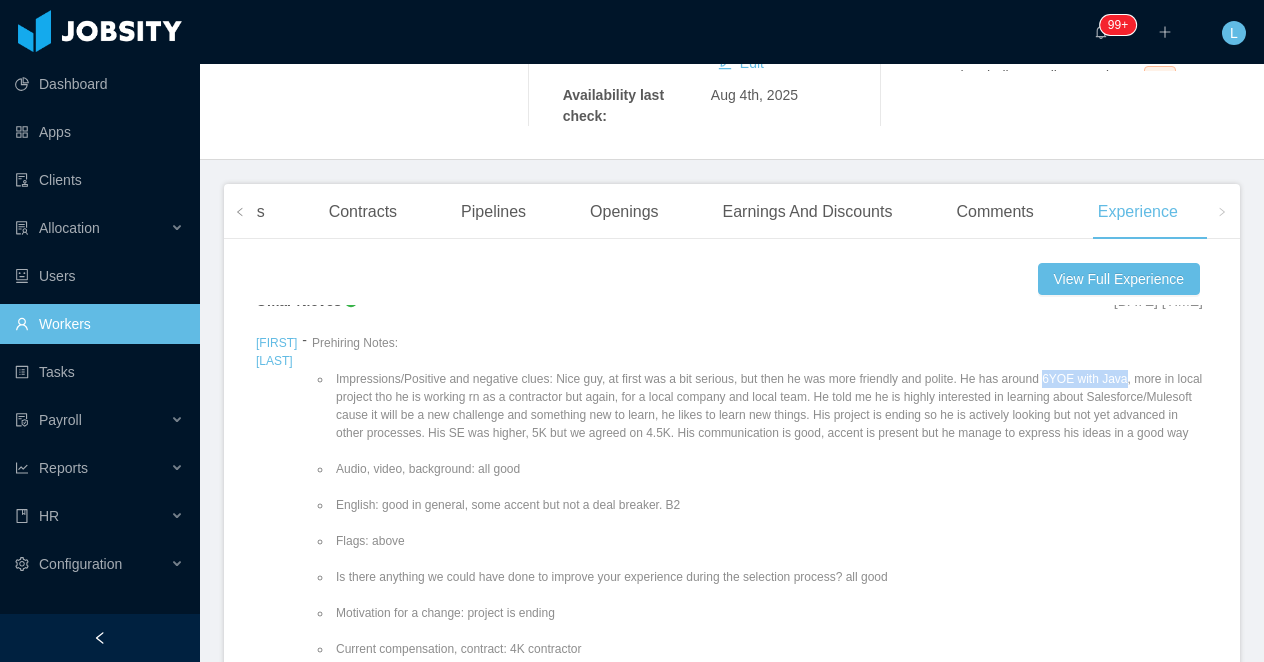 drag, startPoint x: 1088, startPoint y: 382, endPoint x: 1175, endPoint y: 384, distance: 87.02299 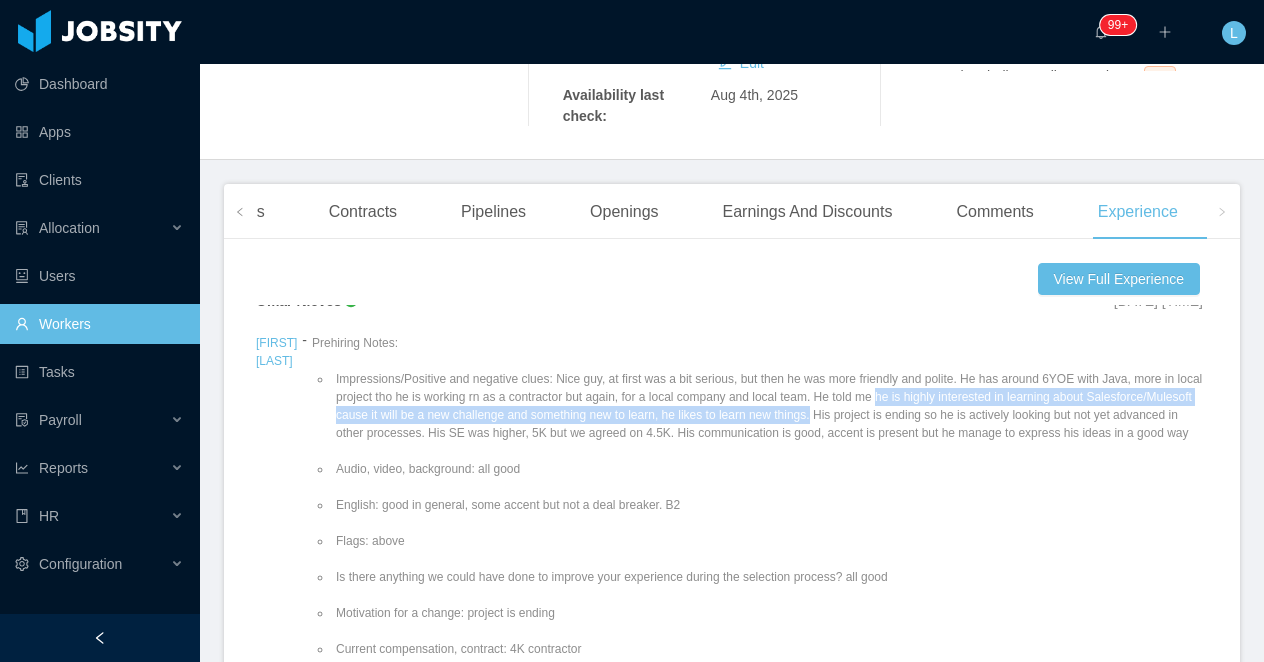 drag, startPoint x: 990, startPoint y: 397, endPoint x: 991, endPoint y: 410, distance: 13.038404 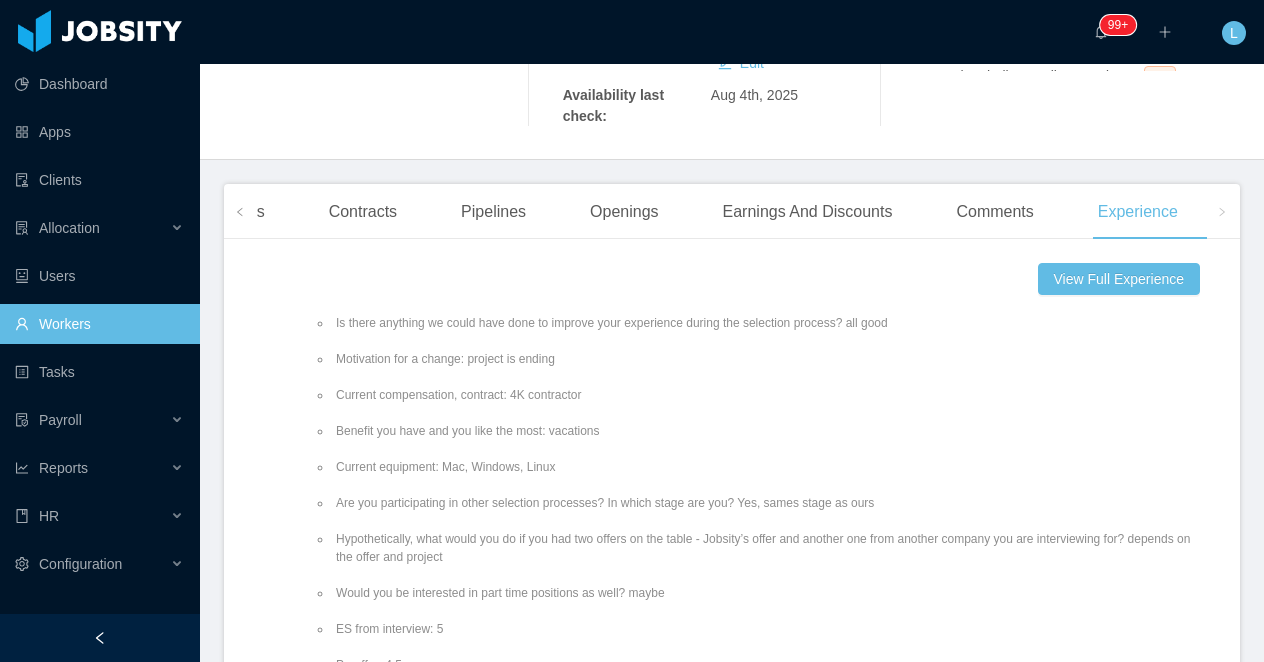 scroll, scrollTop: 381, scrollLeft: 0, axis: vertical 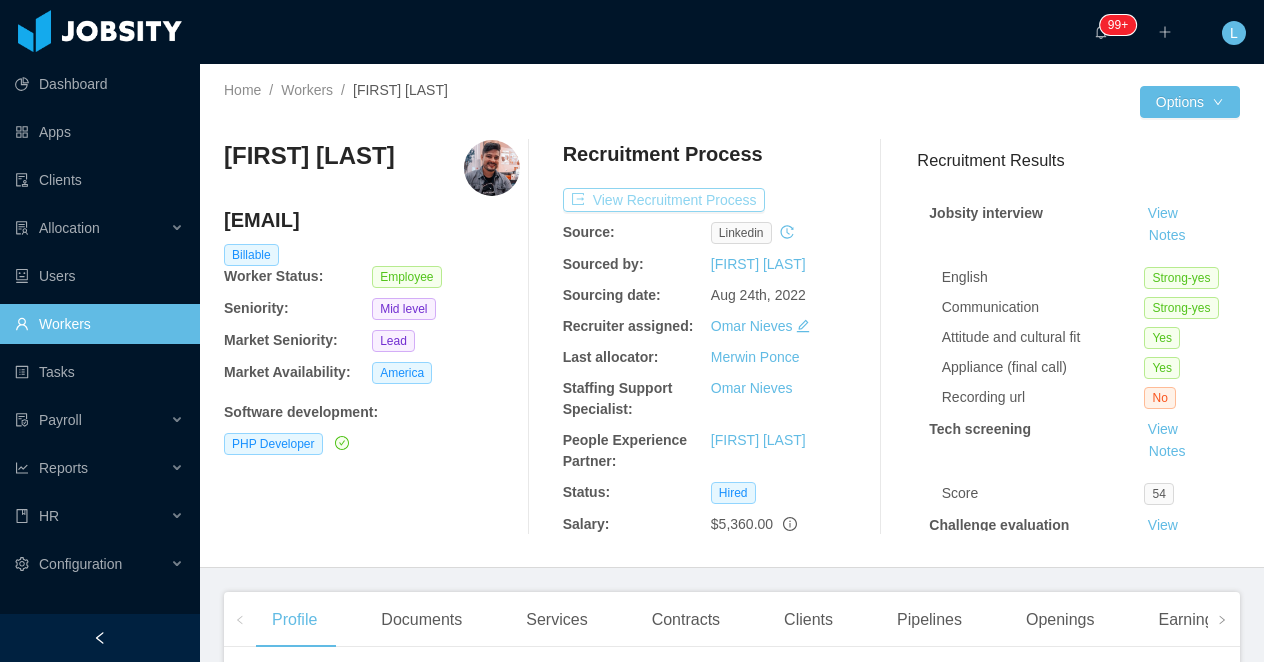 click on "View Recruitment Process" at bounding box center (664, 200) 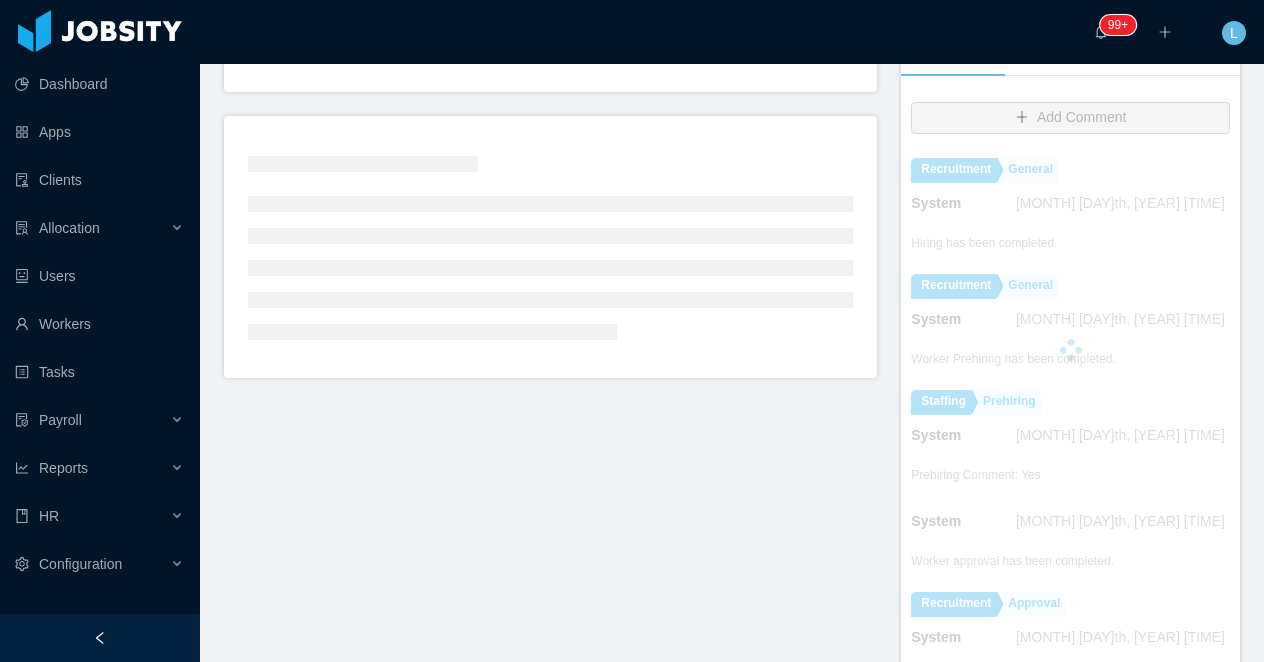 scroll, scrollTop: 454, scrollLeft: 0, axis: vertical 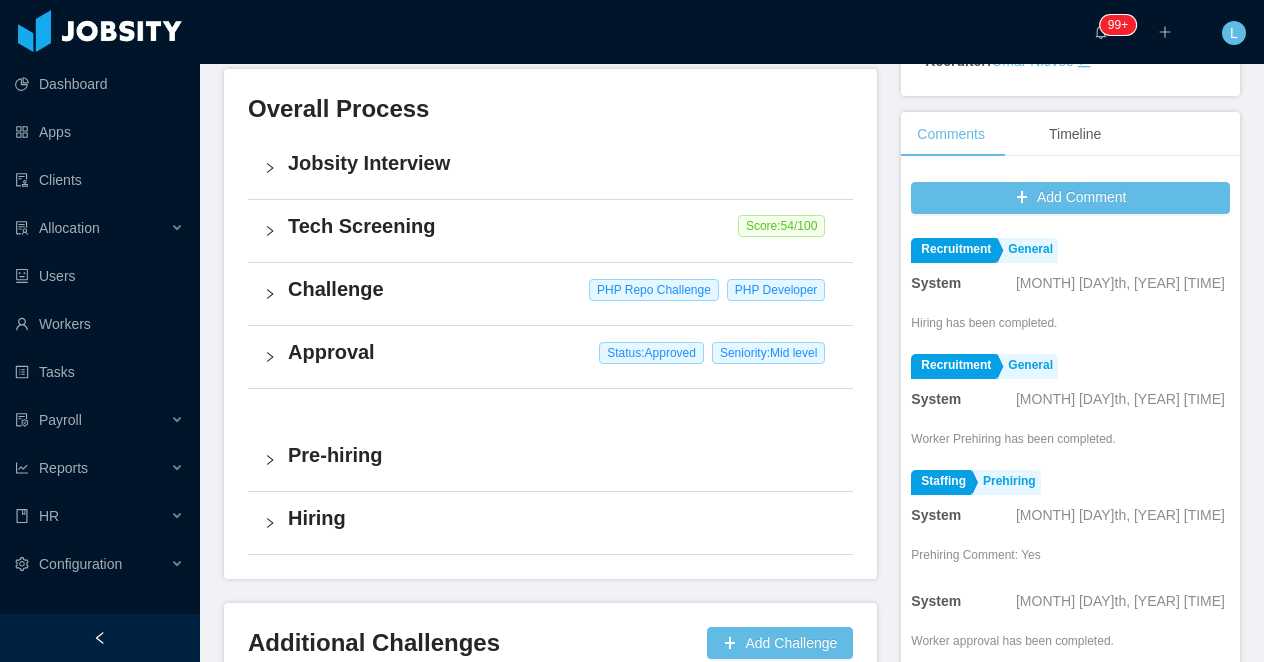 click on "Challenge" at bounding box center [562, 289] 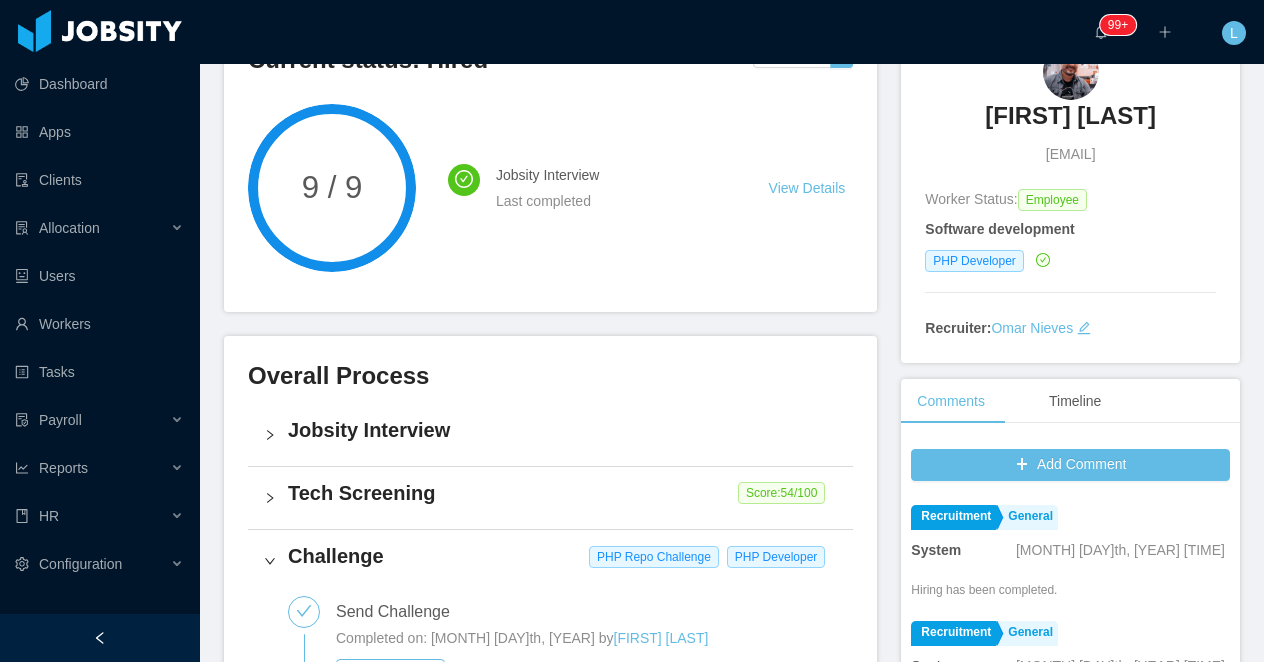 scroll, scrollTop: 0, scrollLeft: 0, axis: both 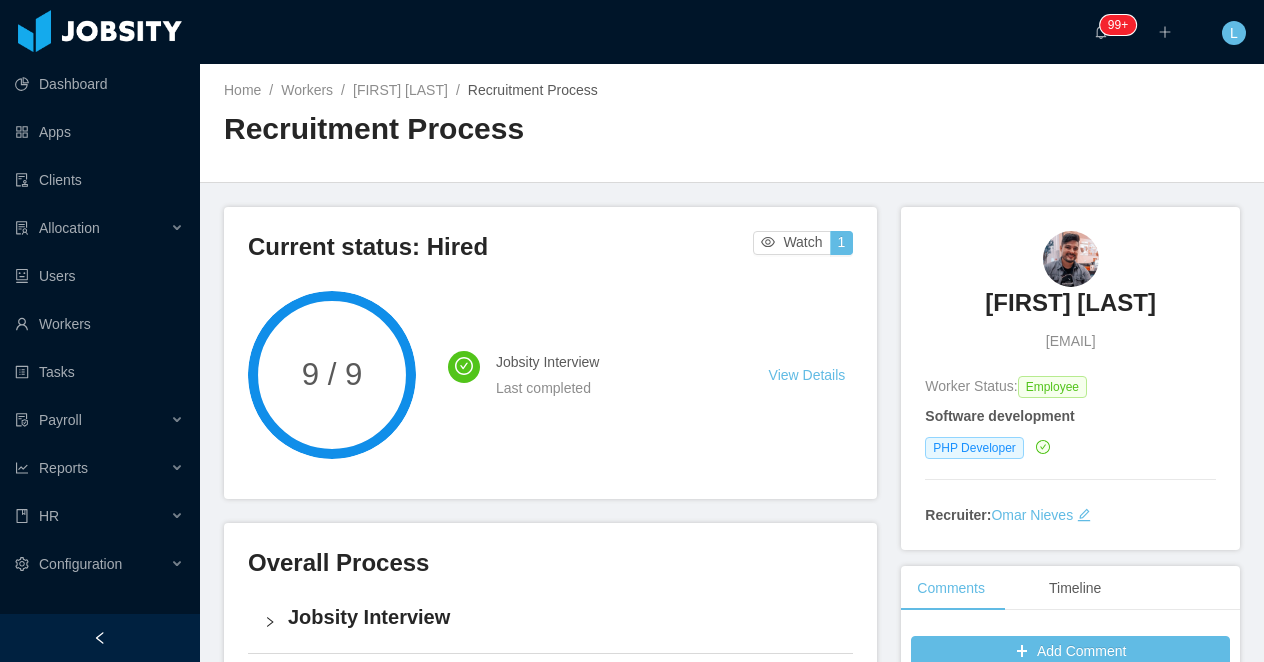 click on "[FIRST] [LAST]" at bounding box center (1070, 303) 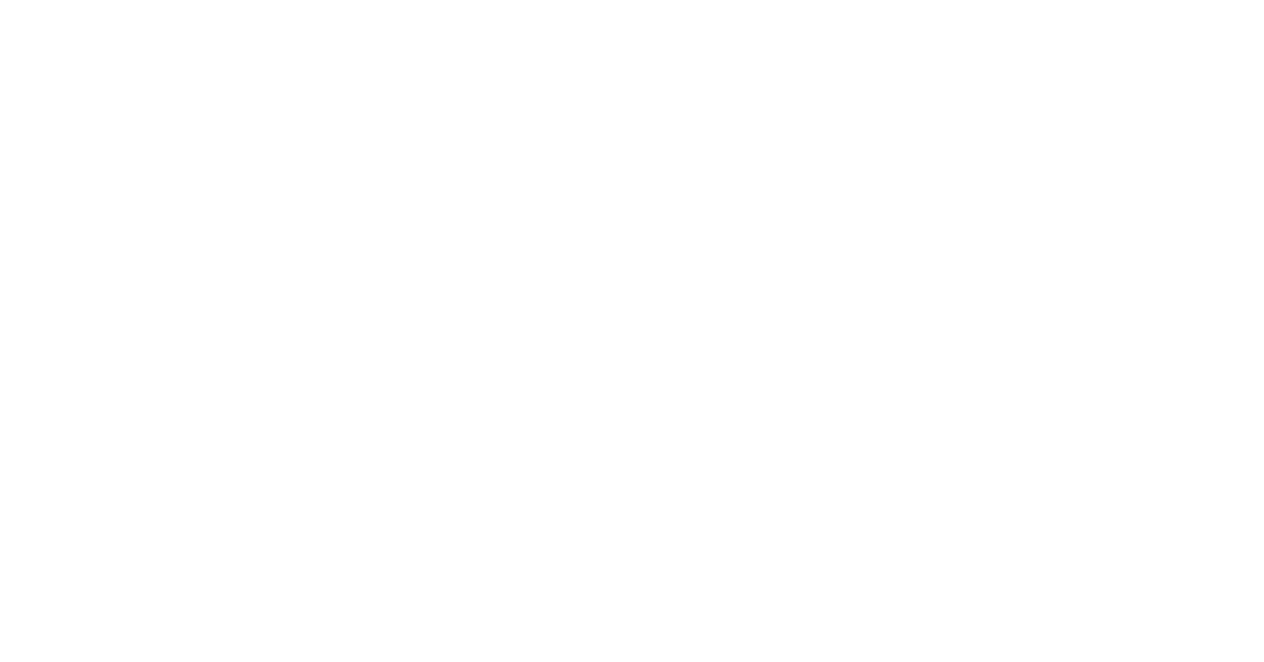 scroll, scrollTop: 0, scrollLeft: 0, axis: both 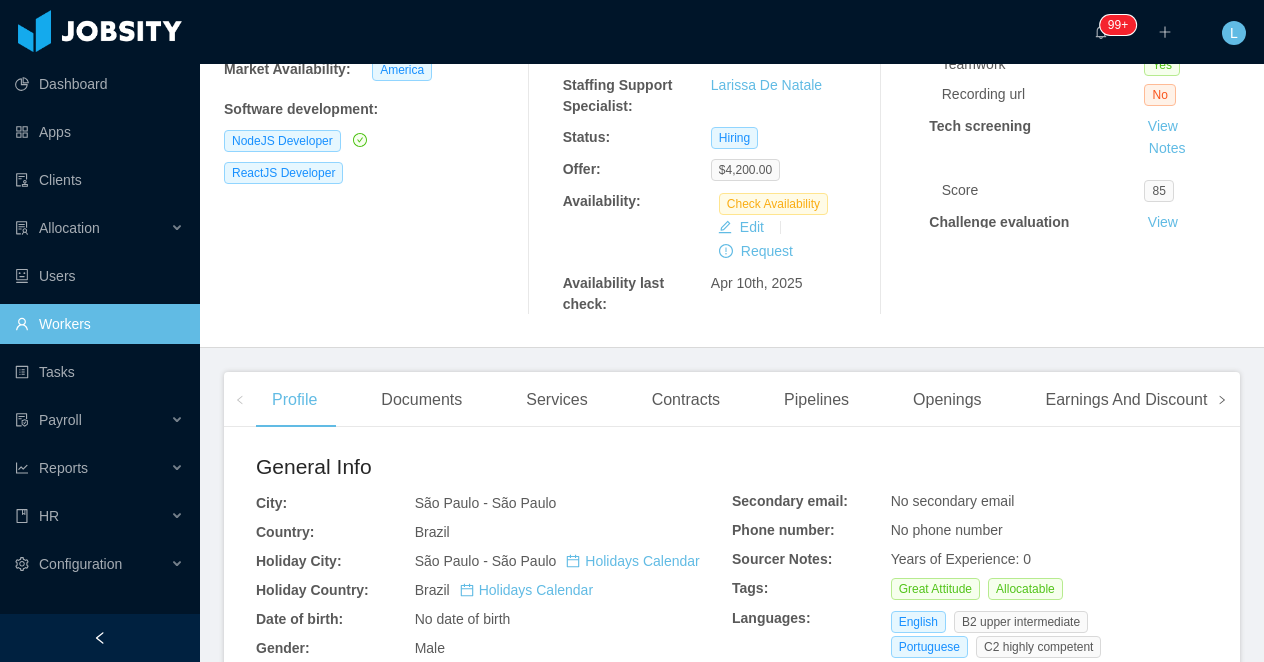 click at bounding box center (1222, 400) 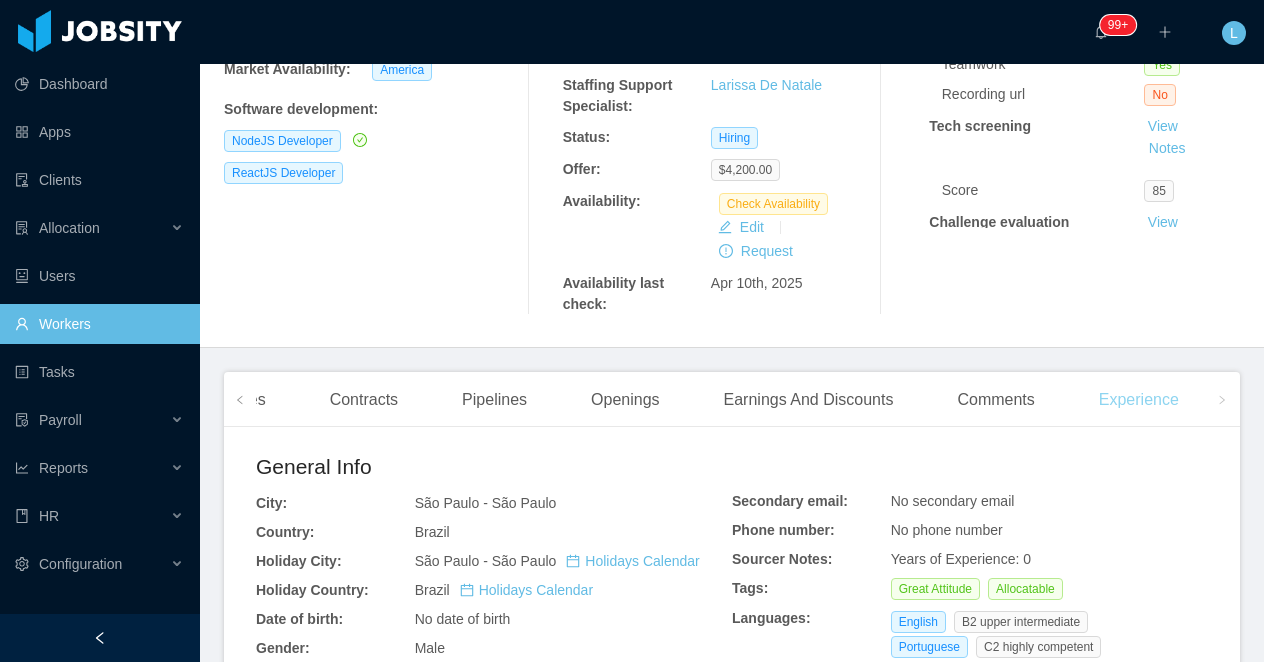 click on "Experience" at bounding box center (1139, 400) 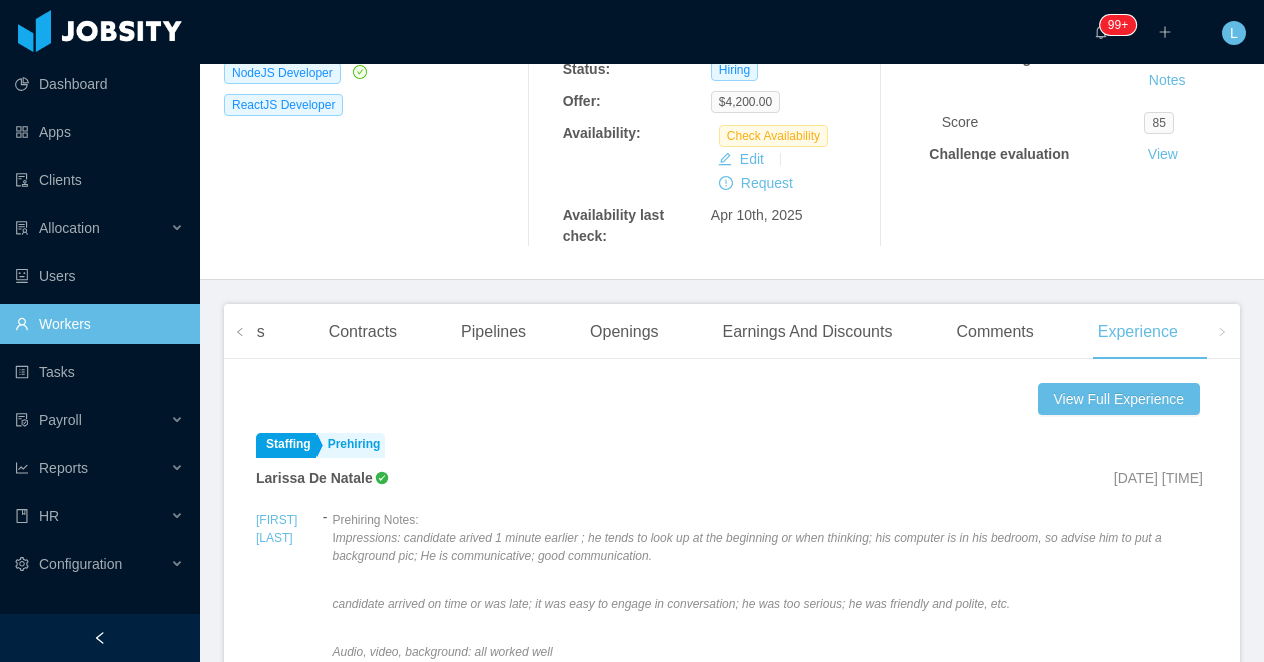 scroll, scrollTop: 450, scrollLeft: 0, axis: vertical 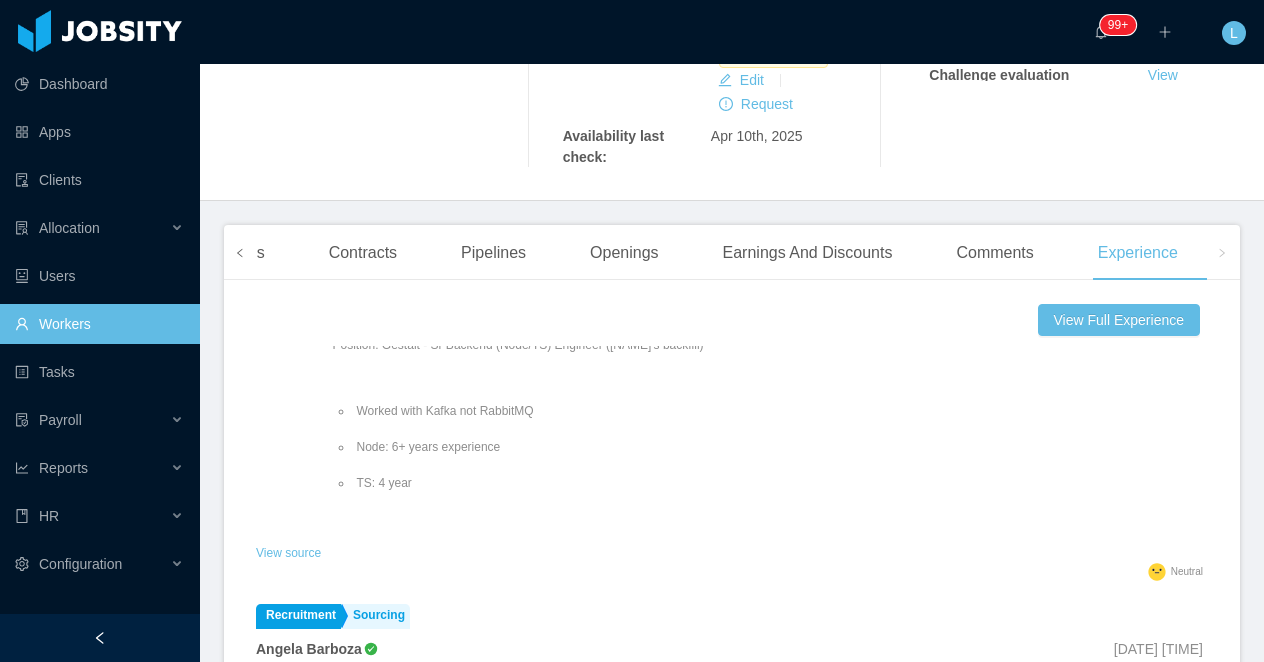 click 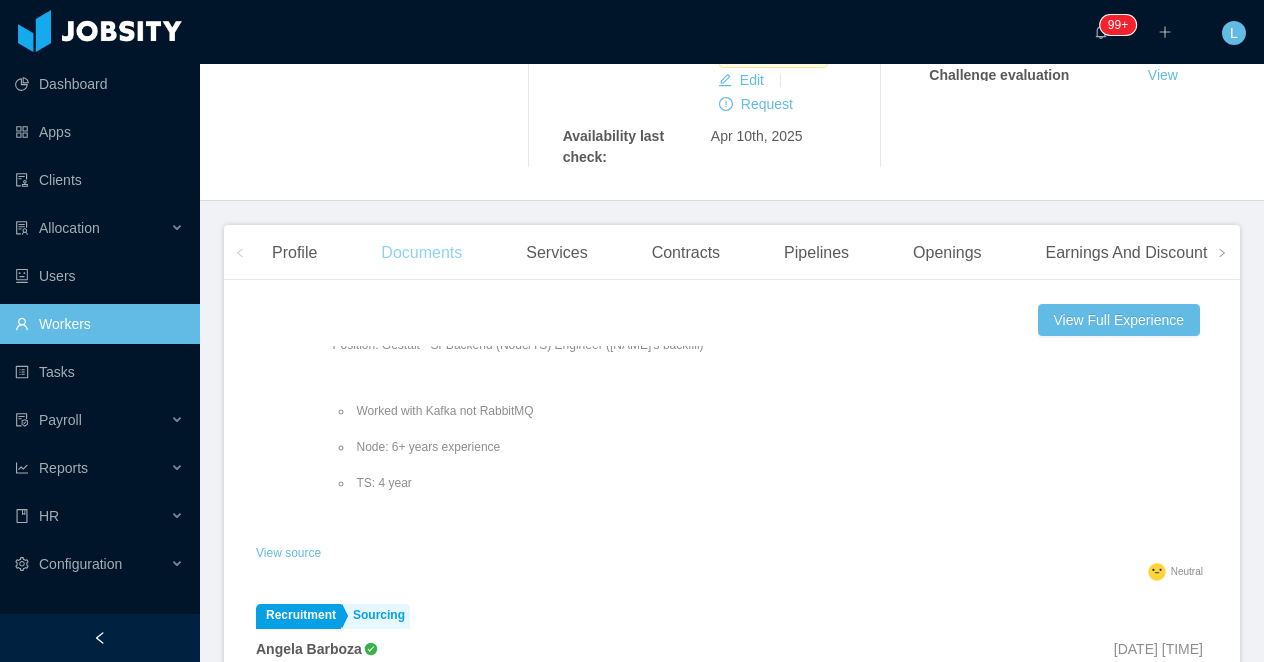 click on "Documents" at bounding box center [421, 253] 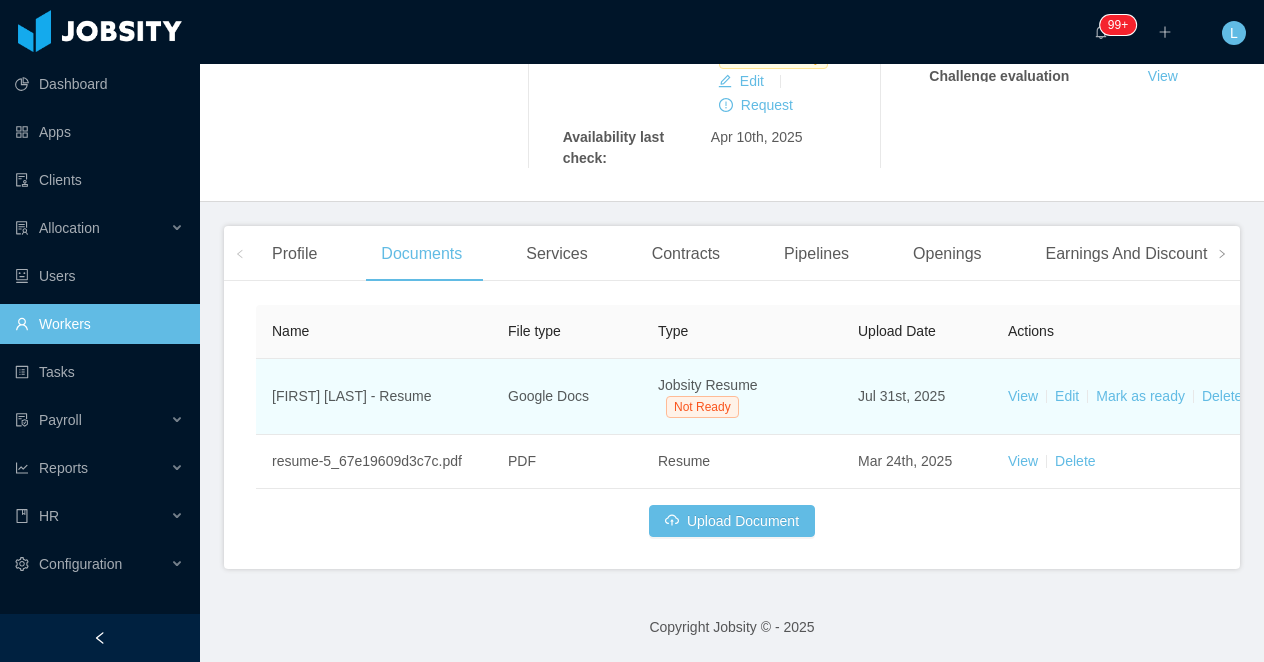 scroll, scrollTop: 491, scrollLeft: 0, axis: vertical 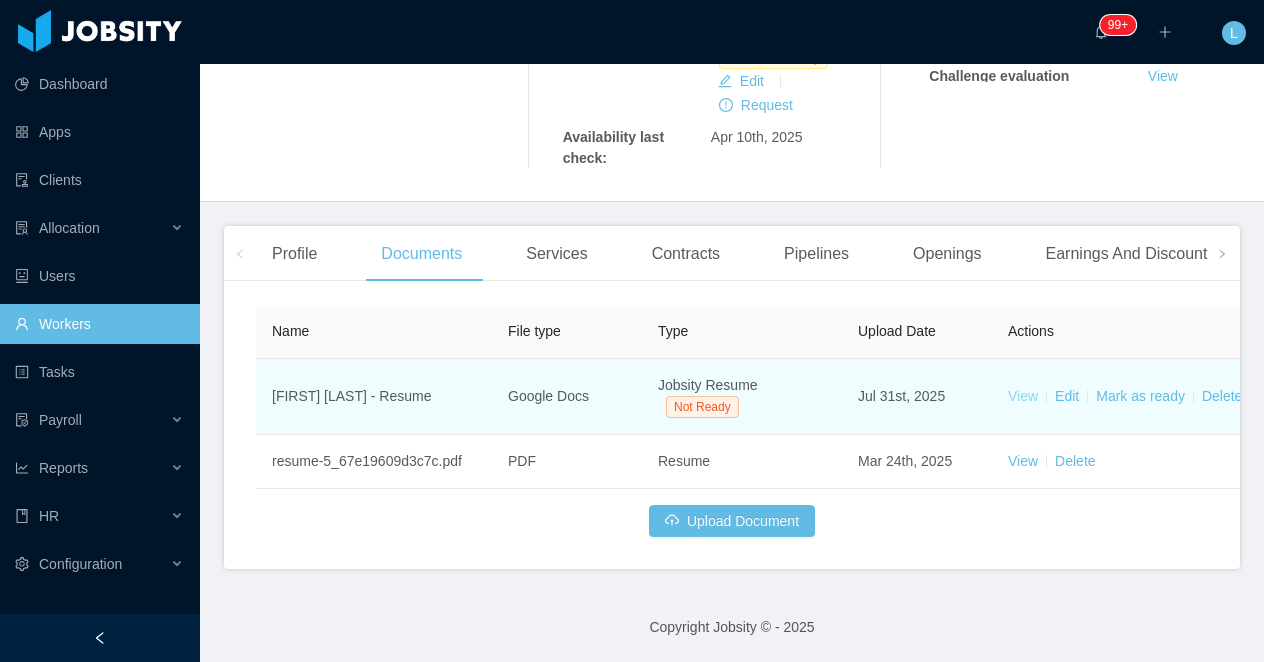 click on "View" at bounding box center [1023, 396] 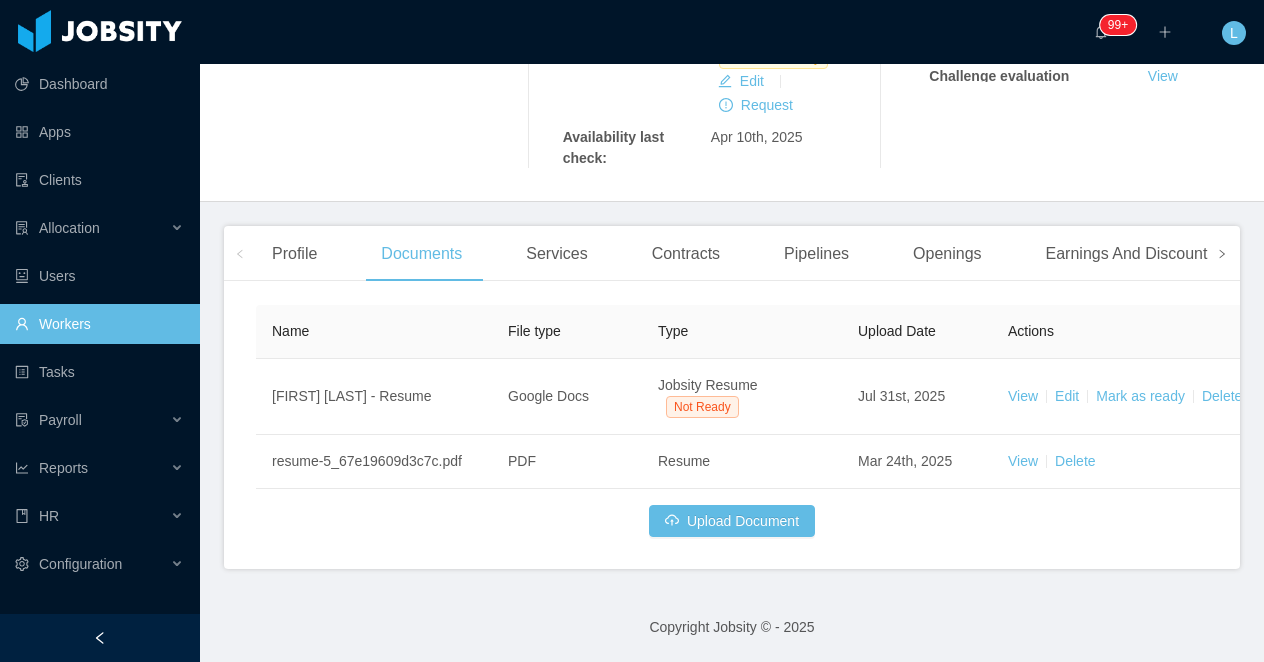click at bounding box center [1222, 254] 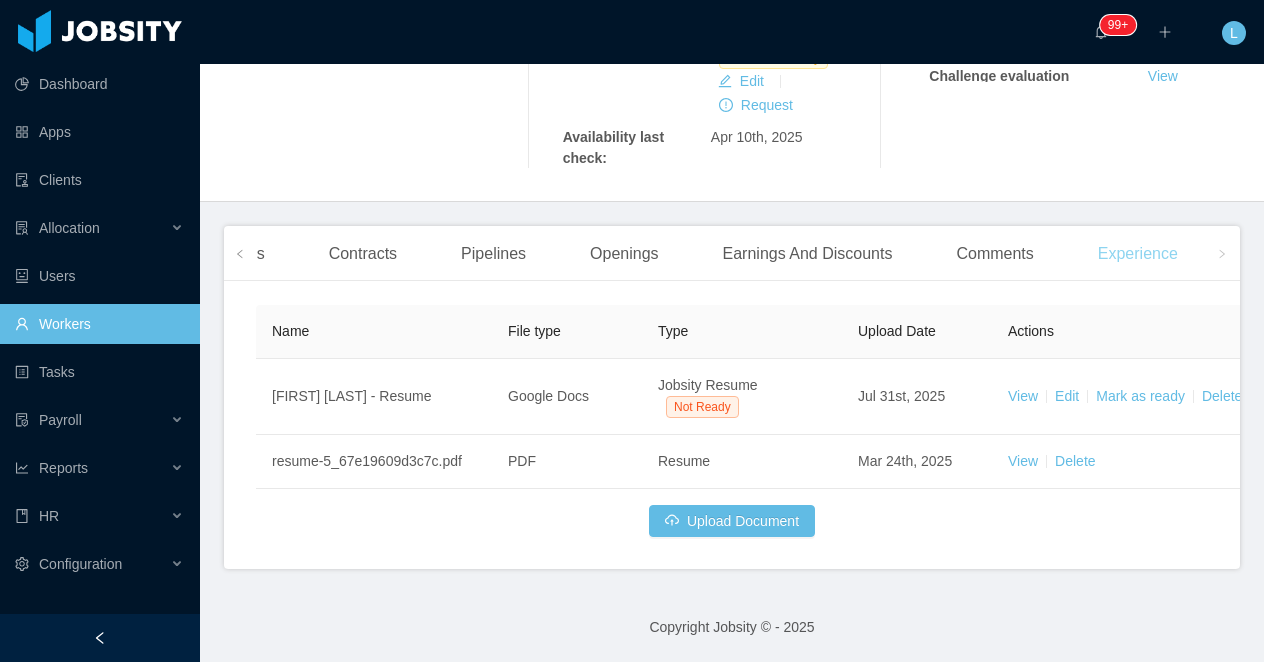 click on "Experience" at bounding box center [1138, 254] 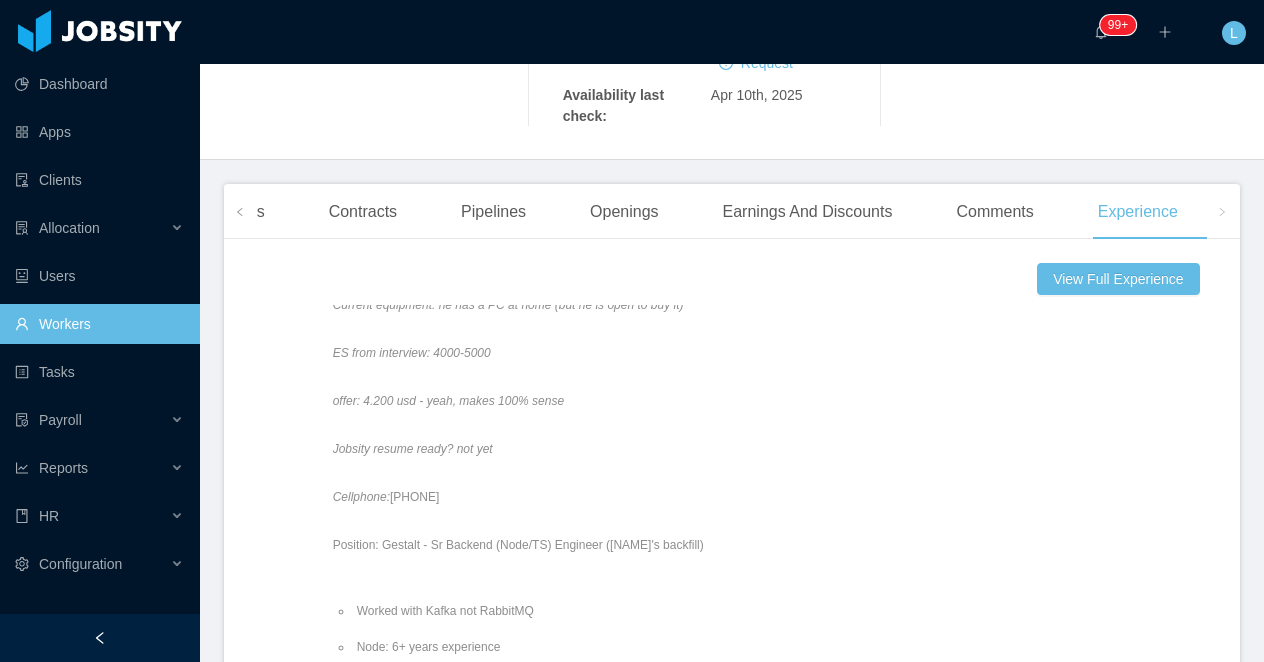 scroll, scrollTop: 864, scrollLeft: 0, axis: vertical 